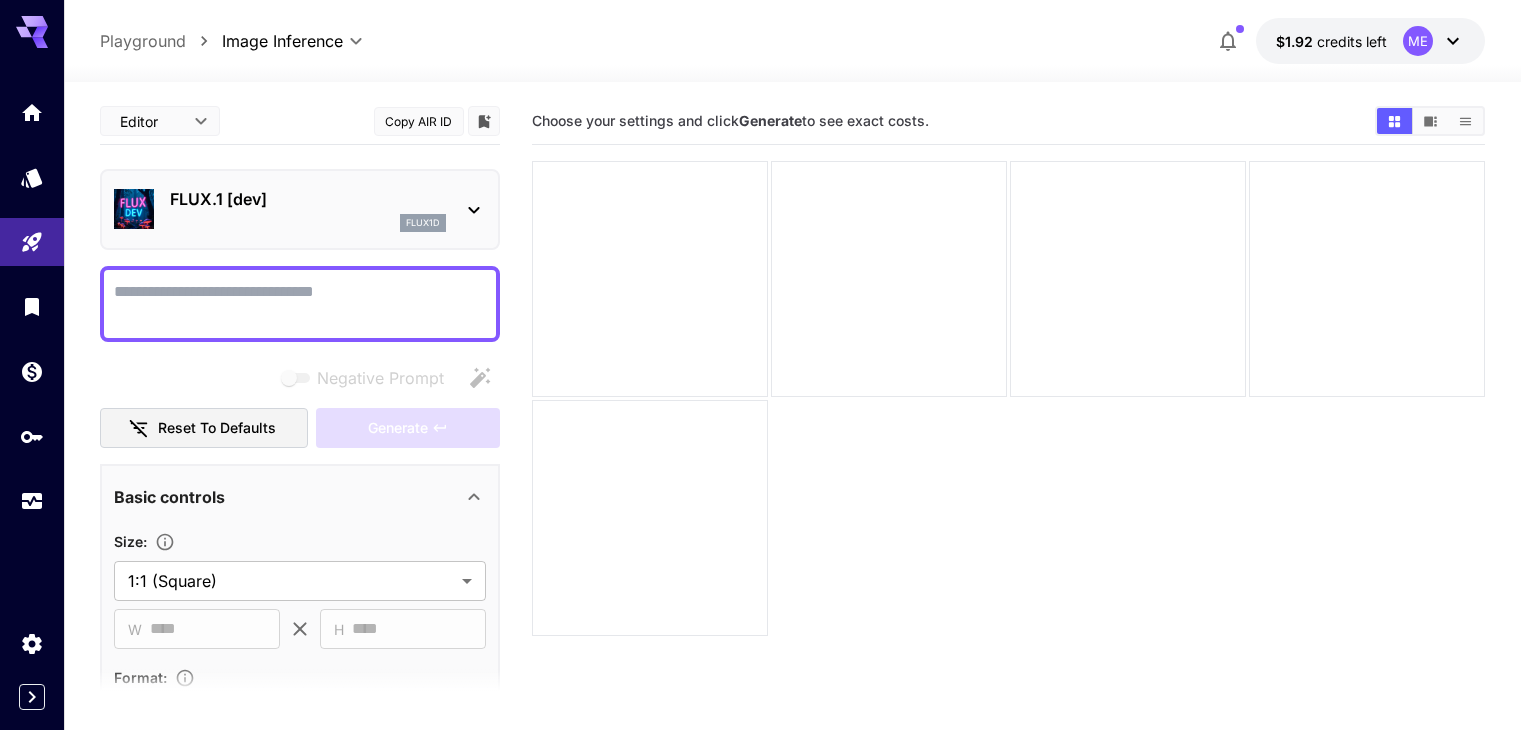 scroll, scrollTop: 0, scrollLeft: 0, axis: both 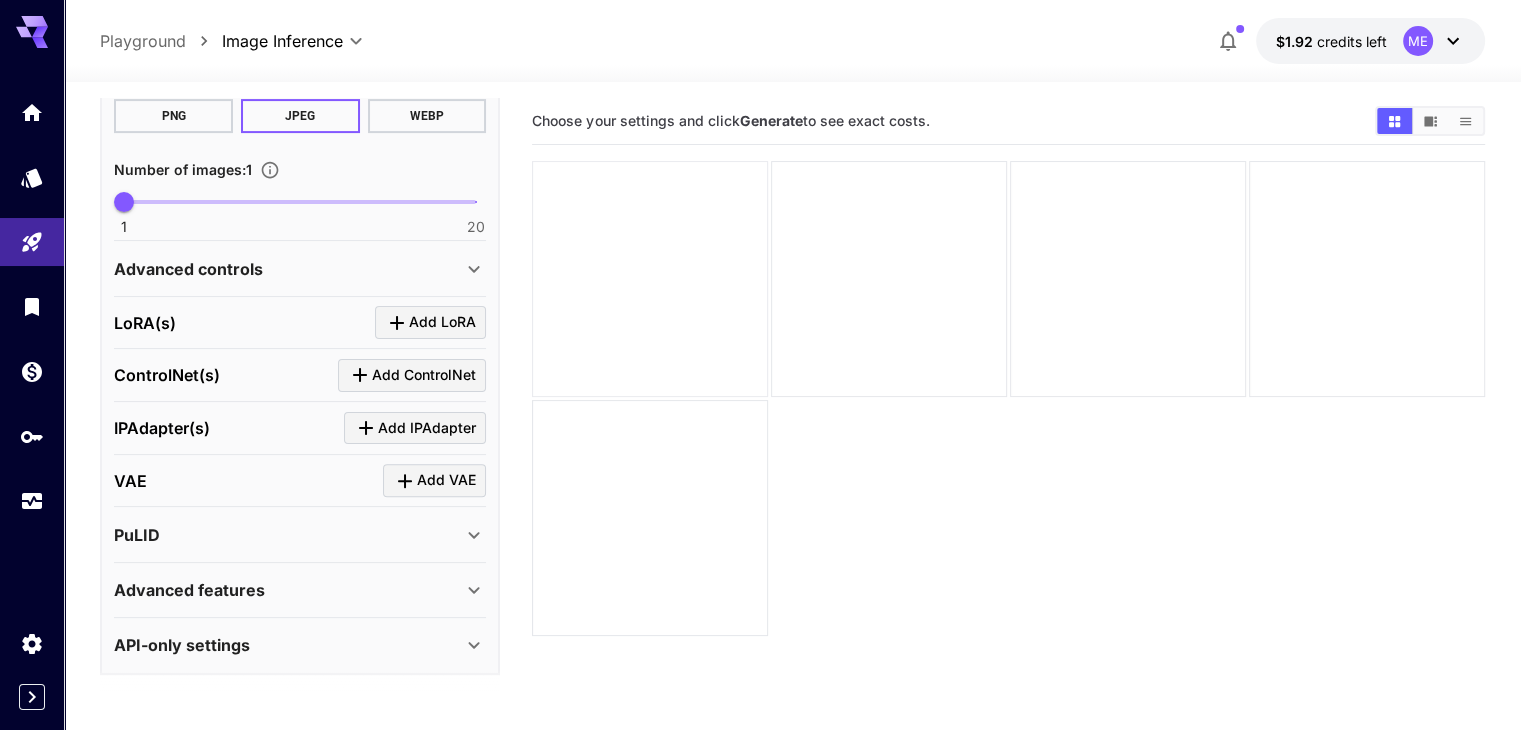 click at bounding box center [650, 279] 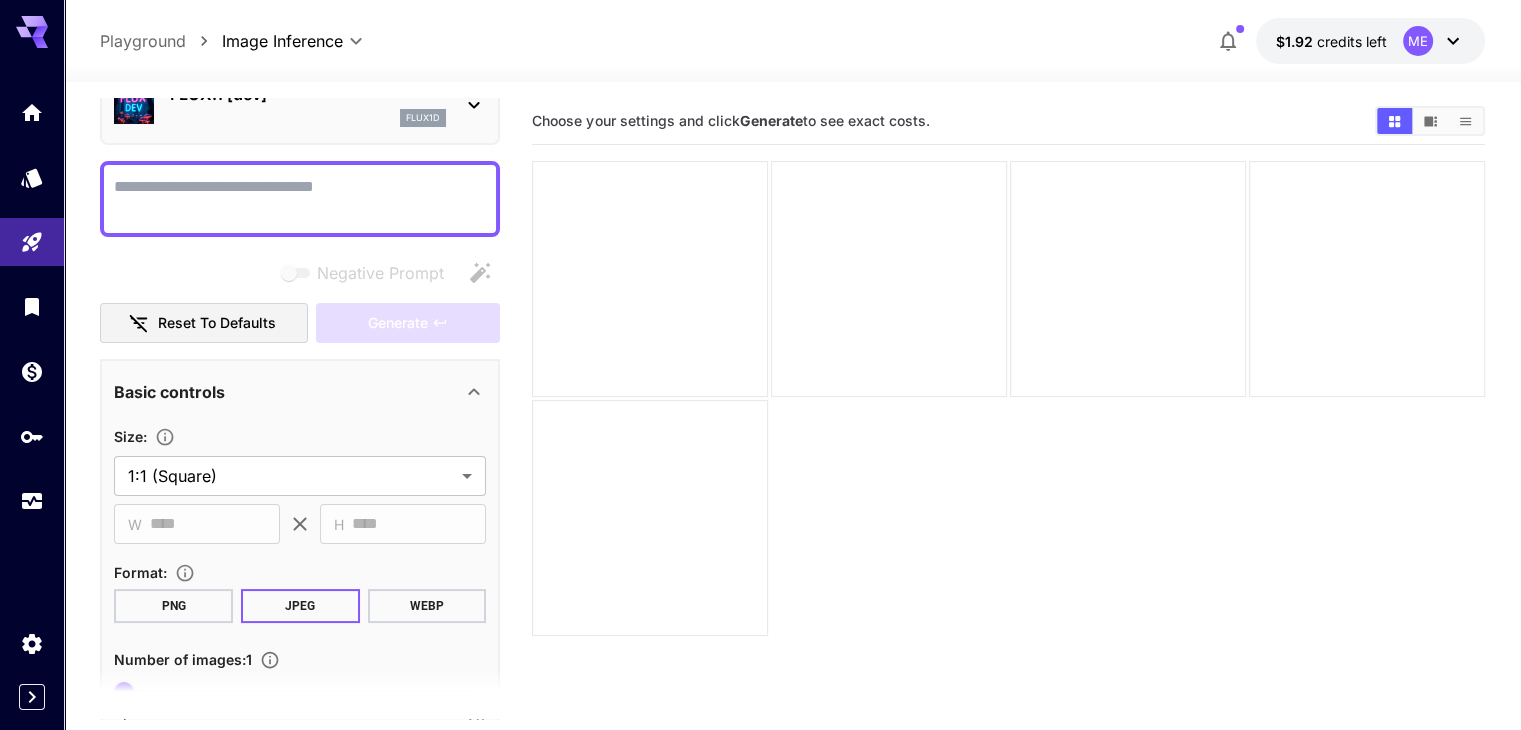 scroll, scrollTop: 0, scrollLeft: 0, axis: both 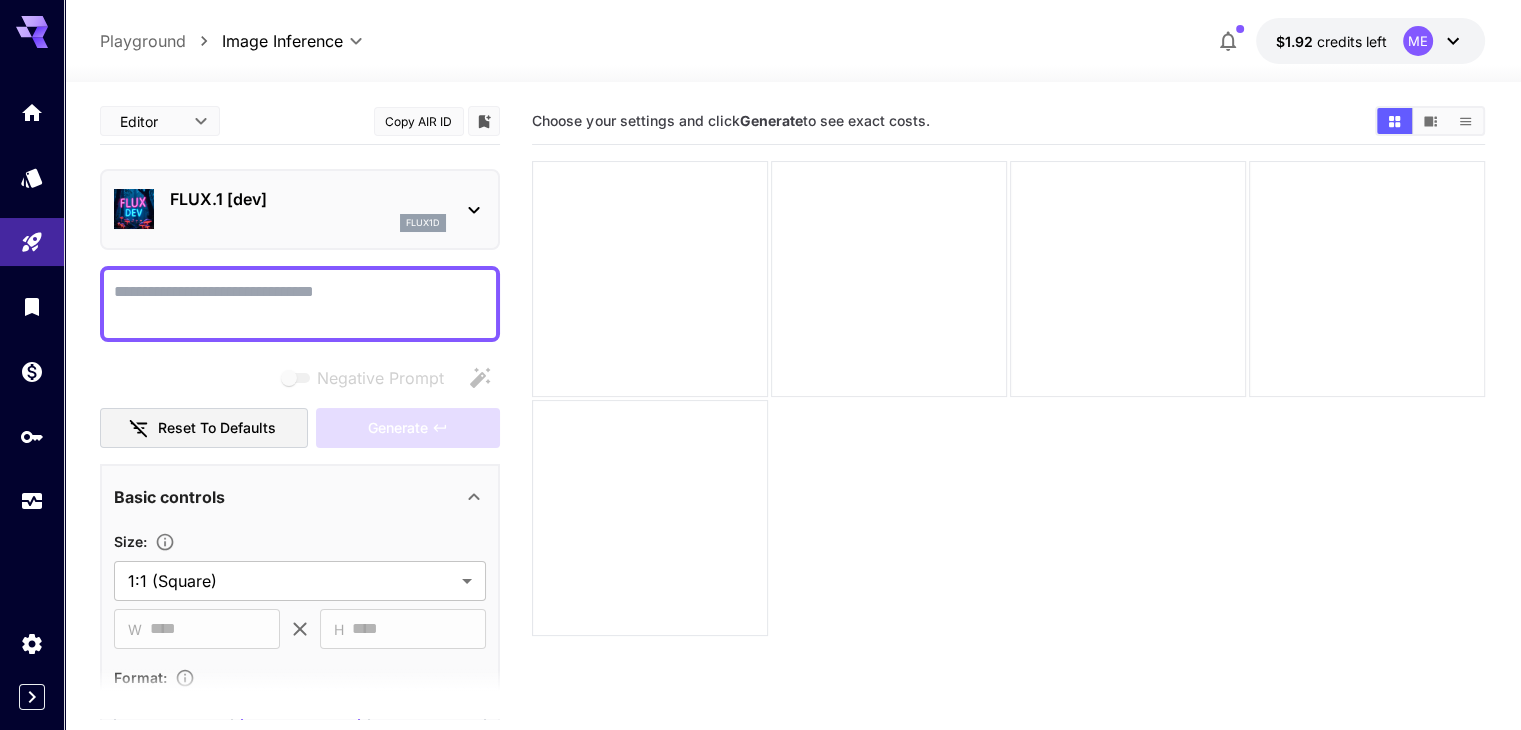 click on "Playground" at bounding box center (143, 41) 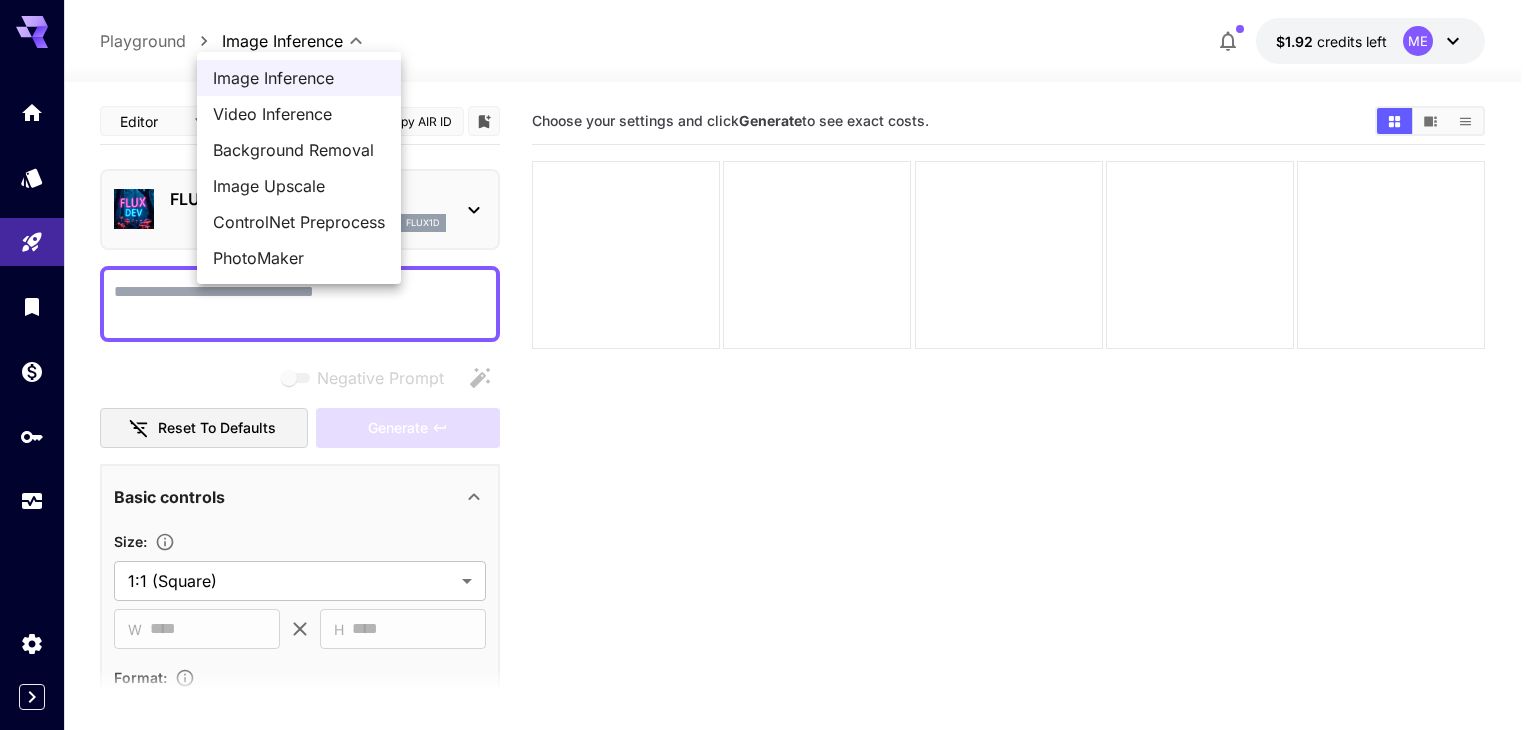 click at bounding box center [768, 365] 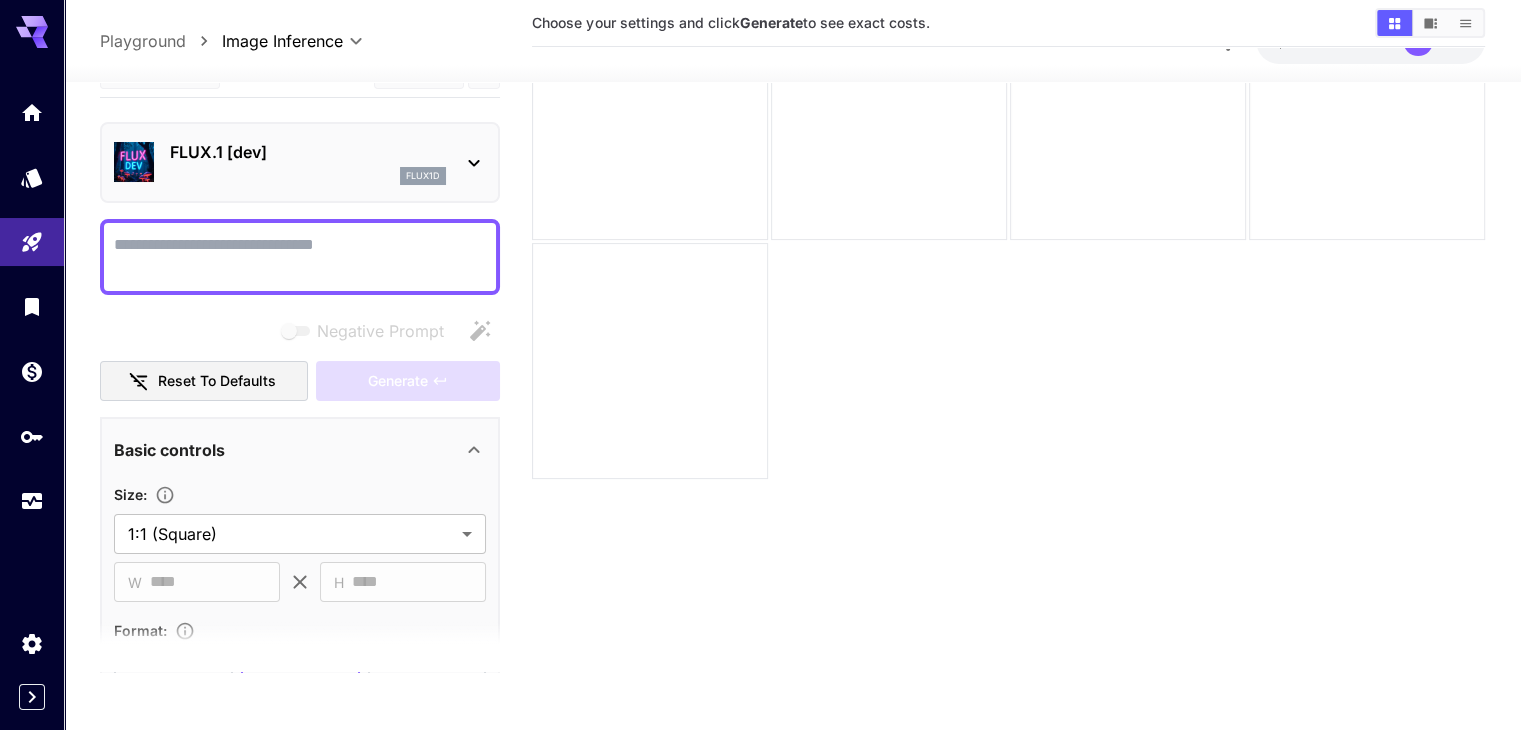 scroll, scrollTop: 158, scrollLeft: 0, axis: vertical 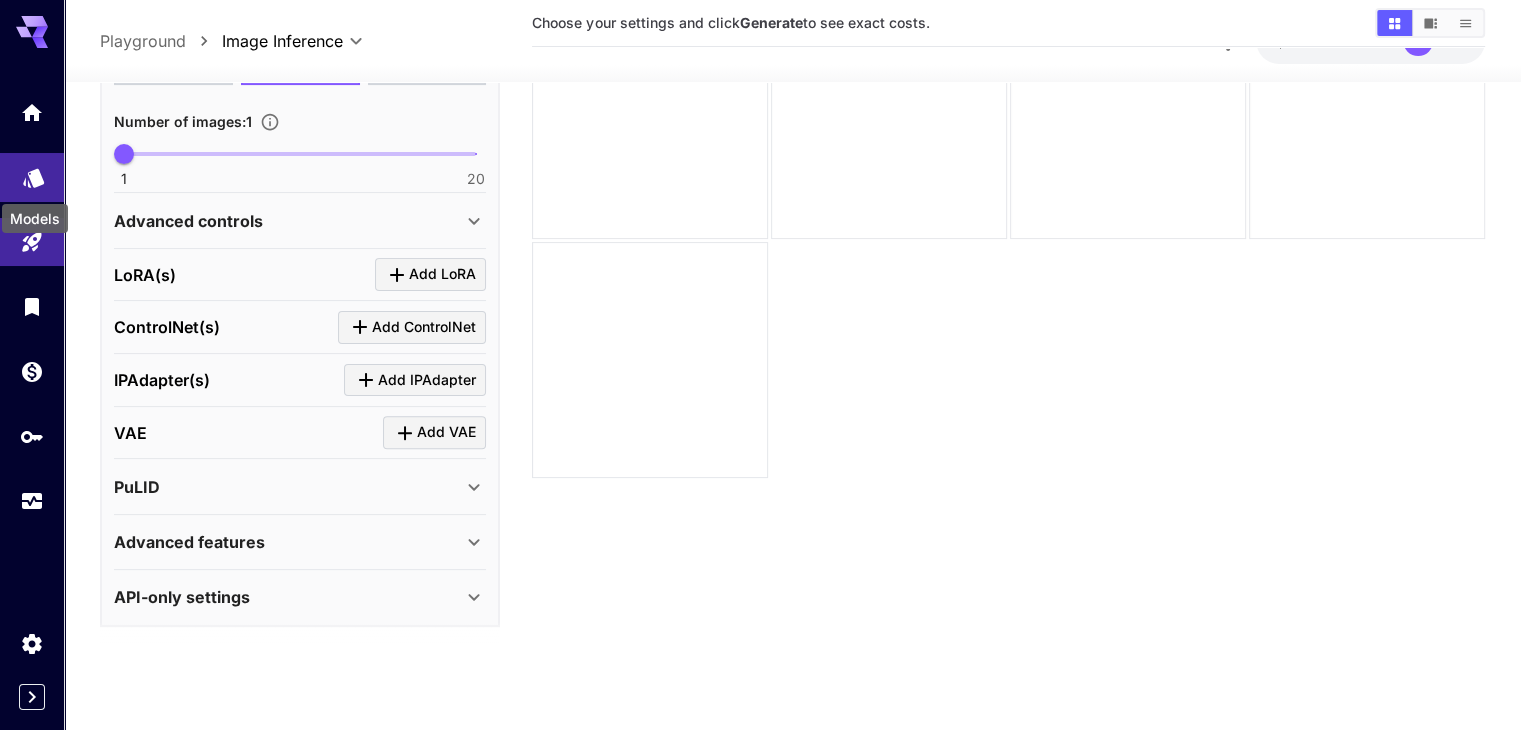 click 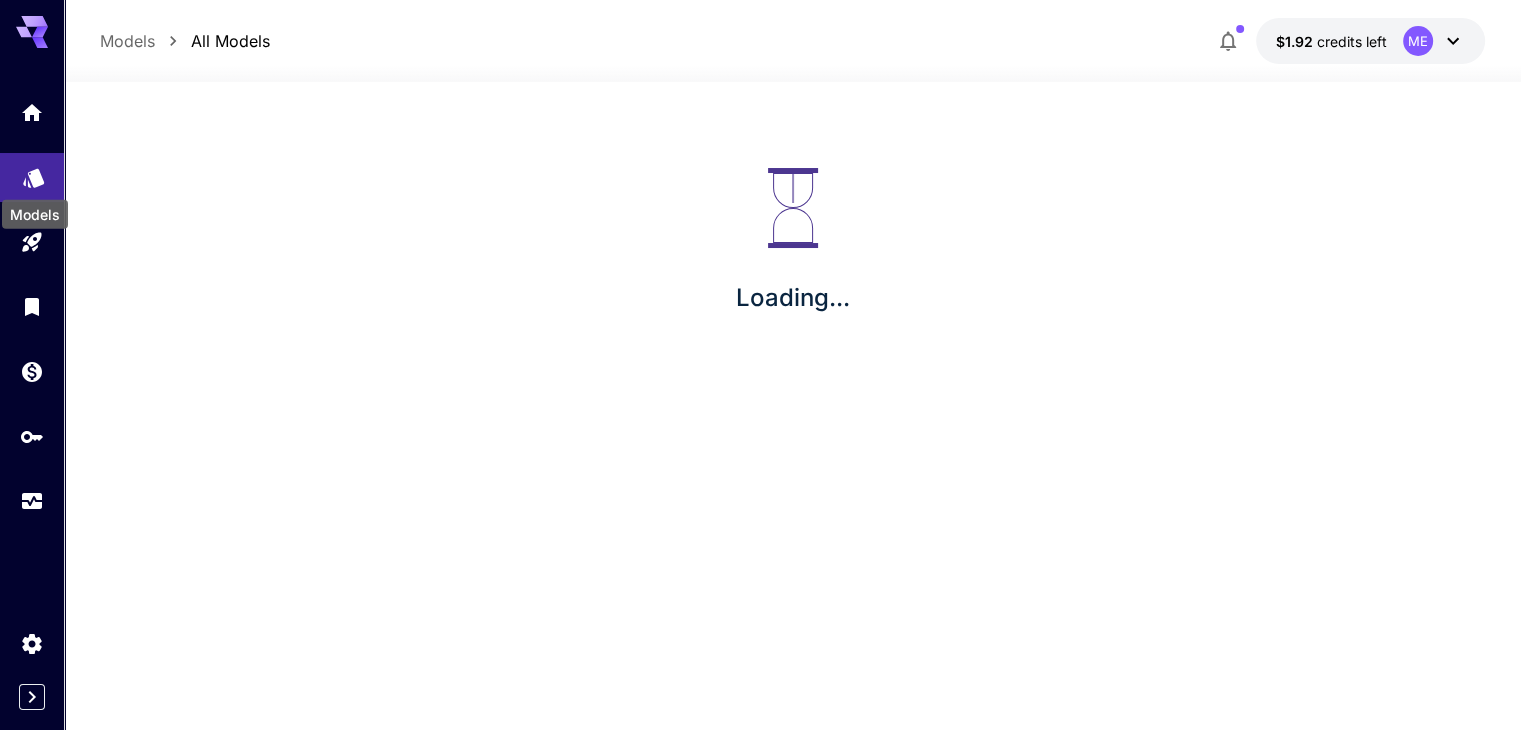 scroll, scrollTop: 0, scrollLeft: 0, axis: both 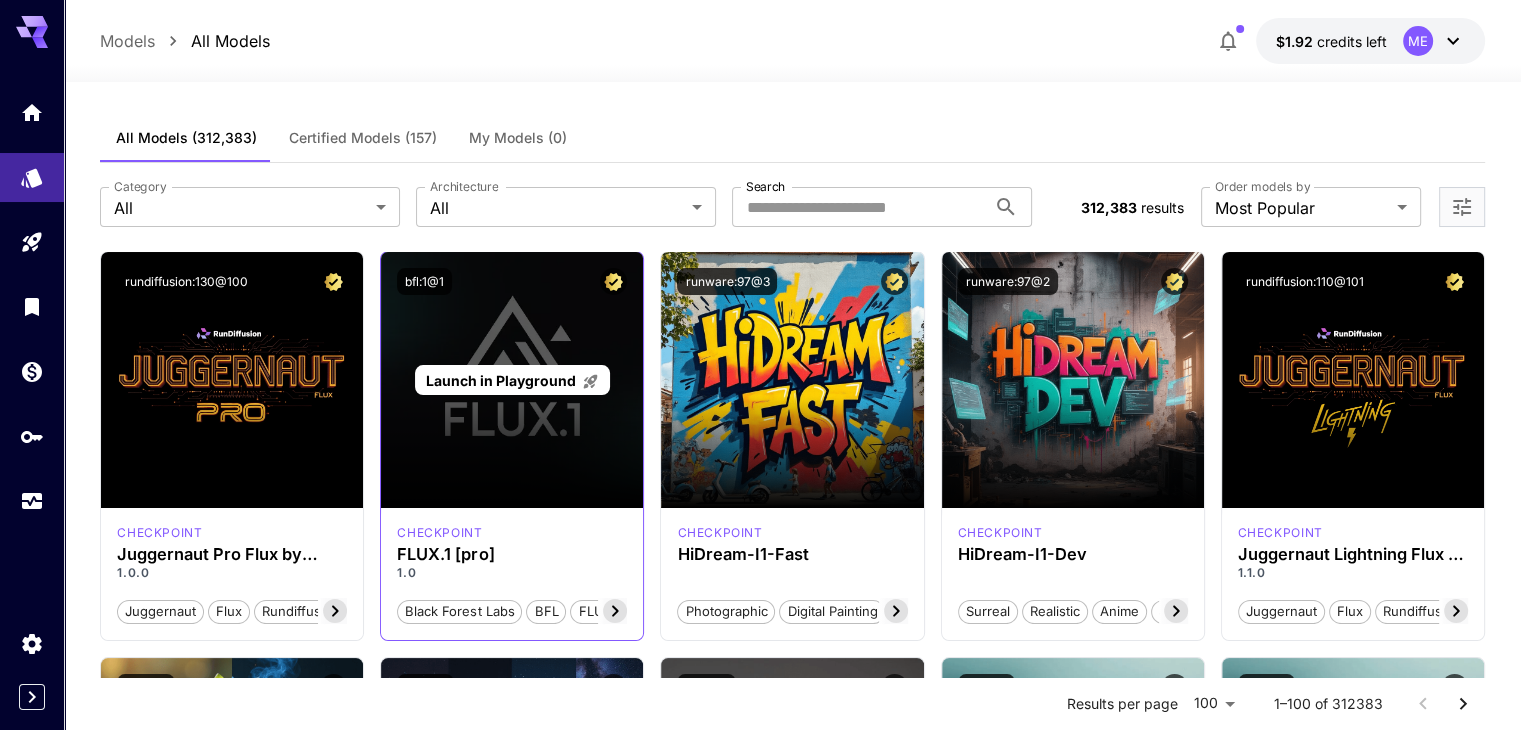click on "Launch in Playground" at bounding box center [501, 380] 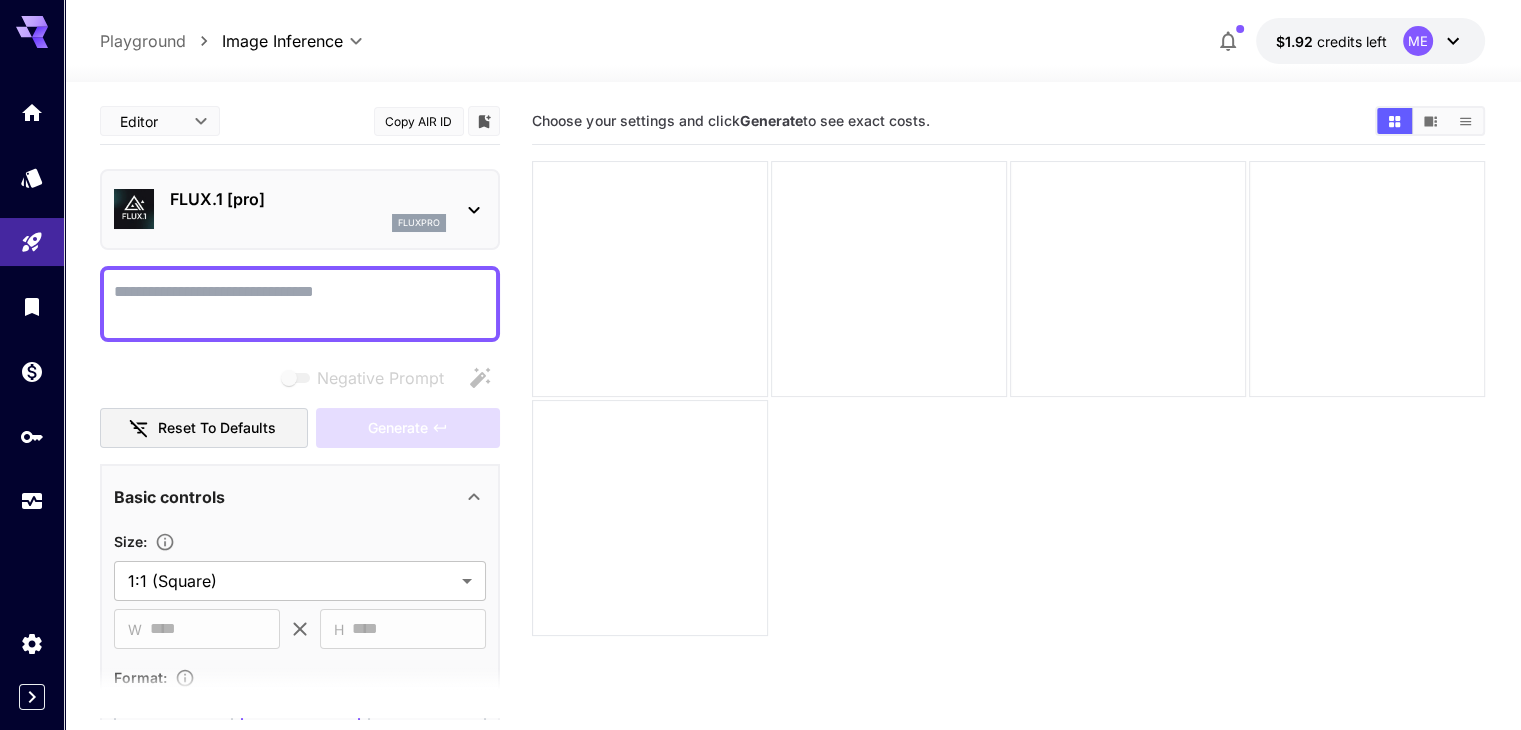 click on "Playground" at bounding box center (143, 41) 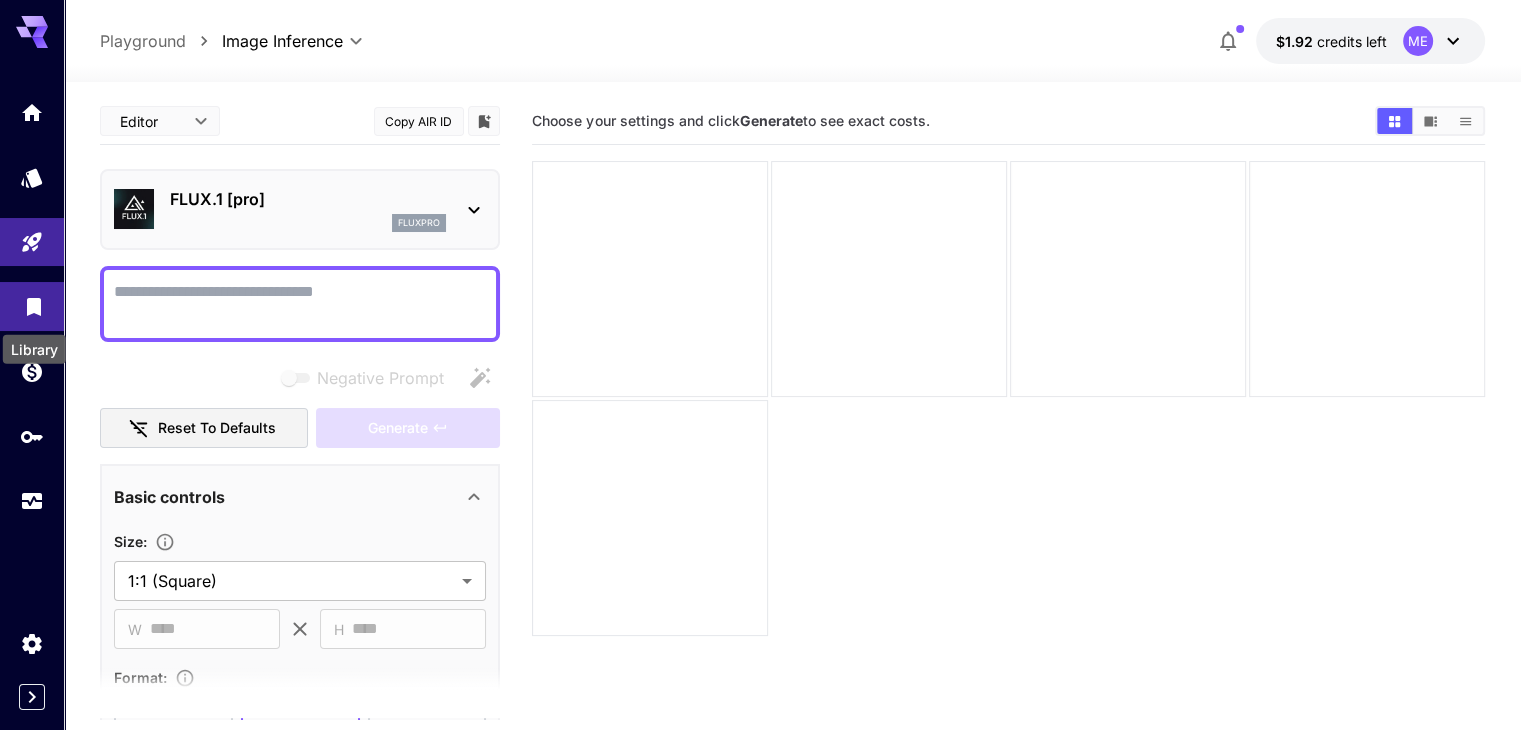 click 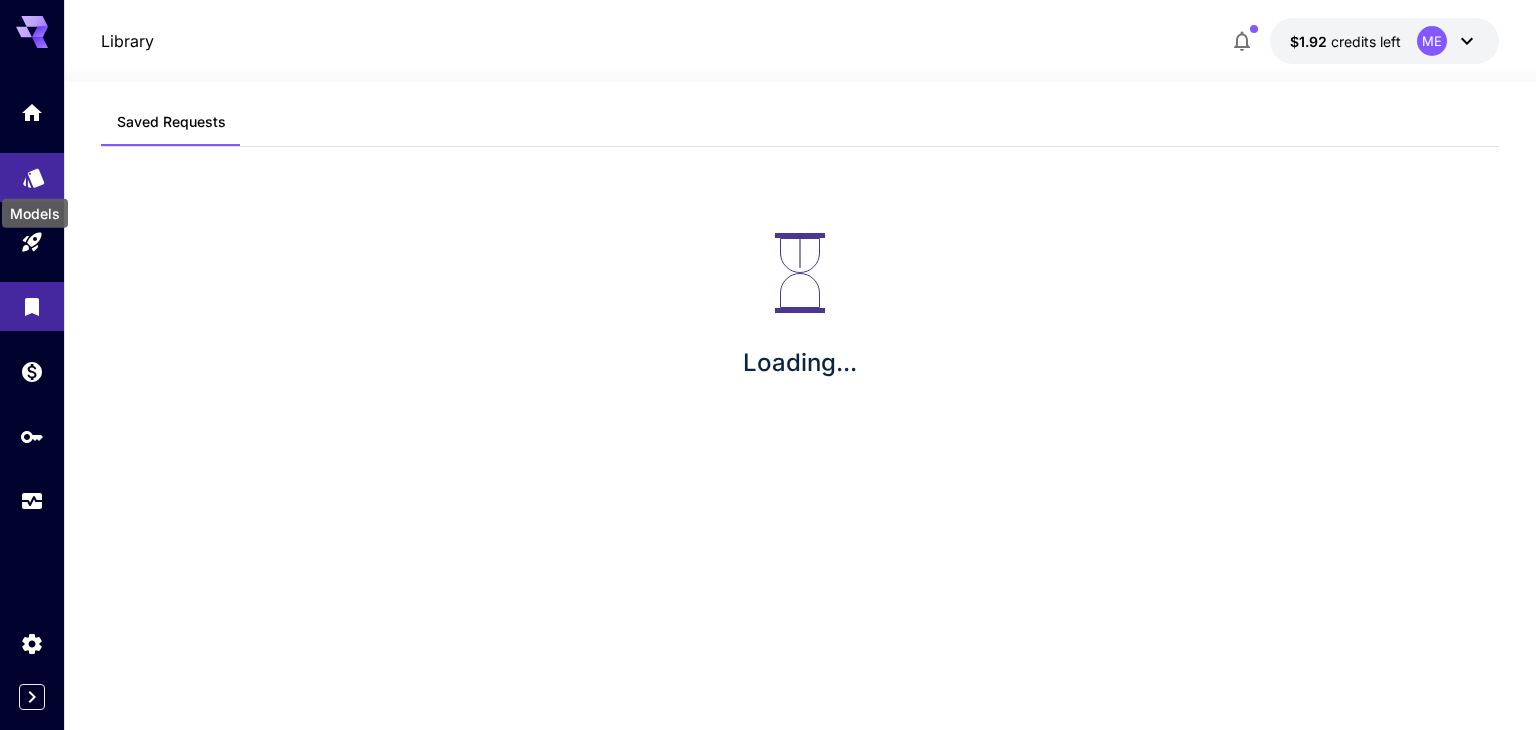 click 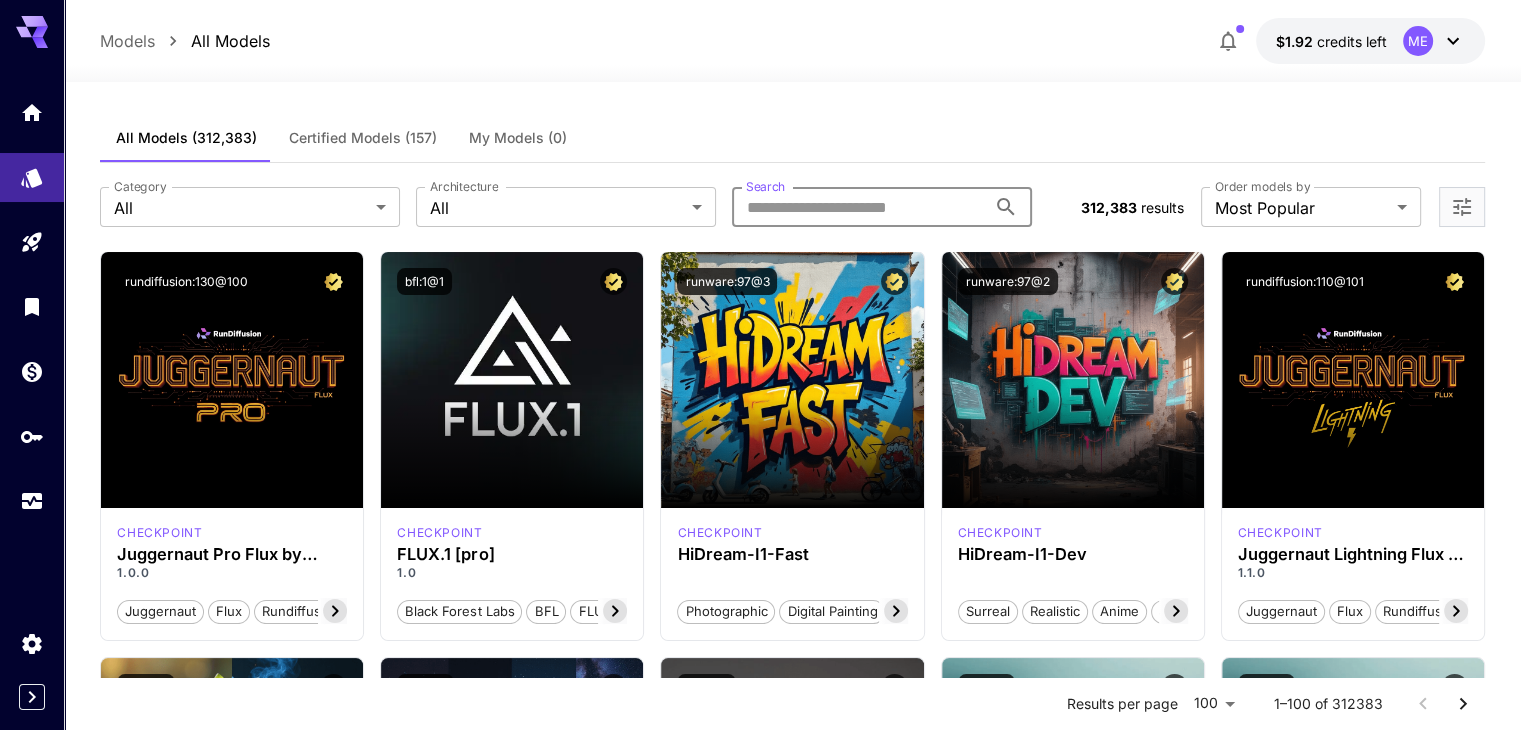 click on "Search" at bounding box center (859, 207) 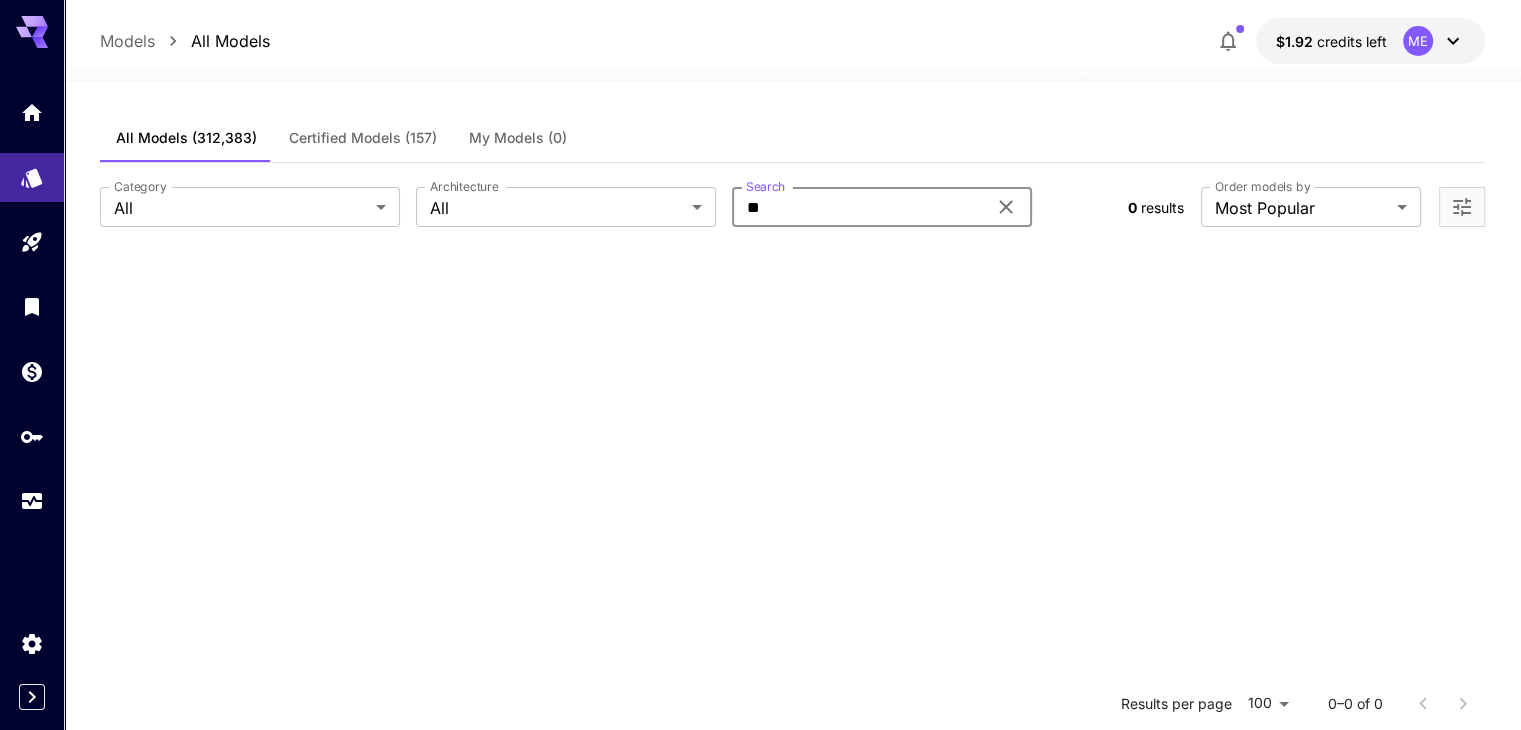 type on "*" 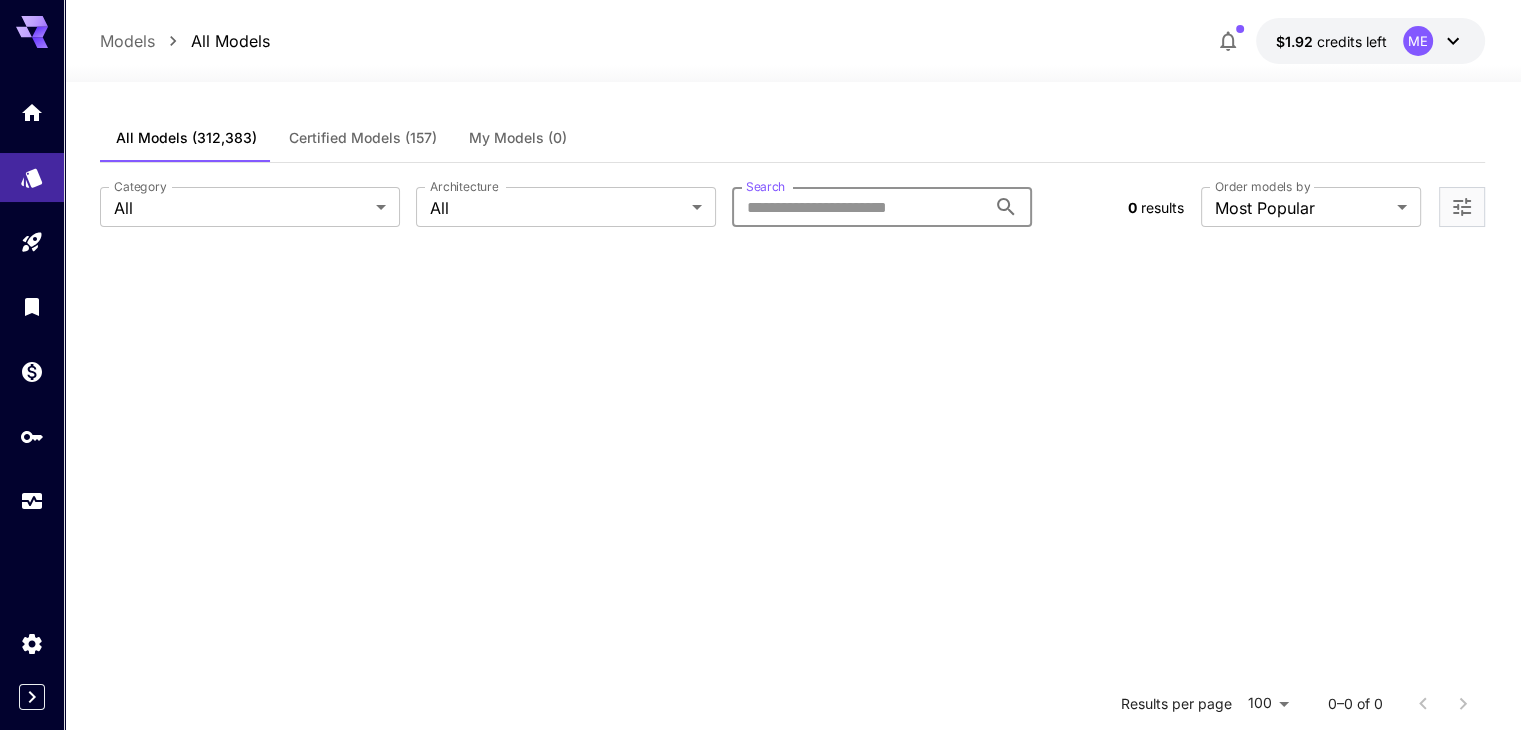paste on "*****" 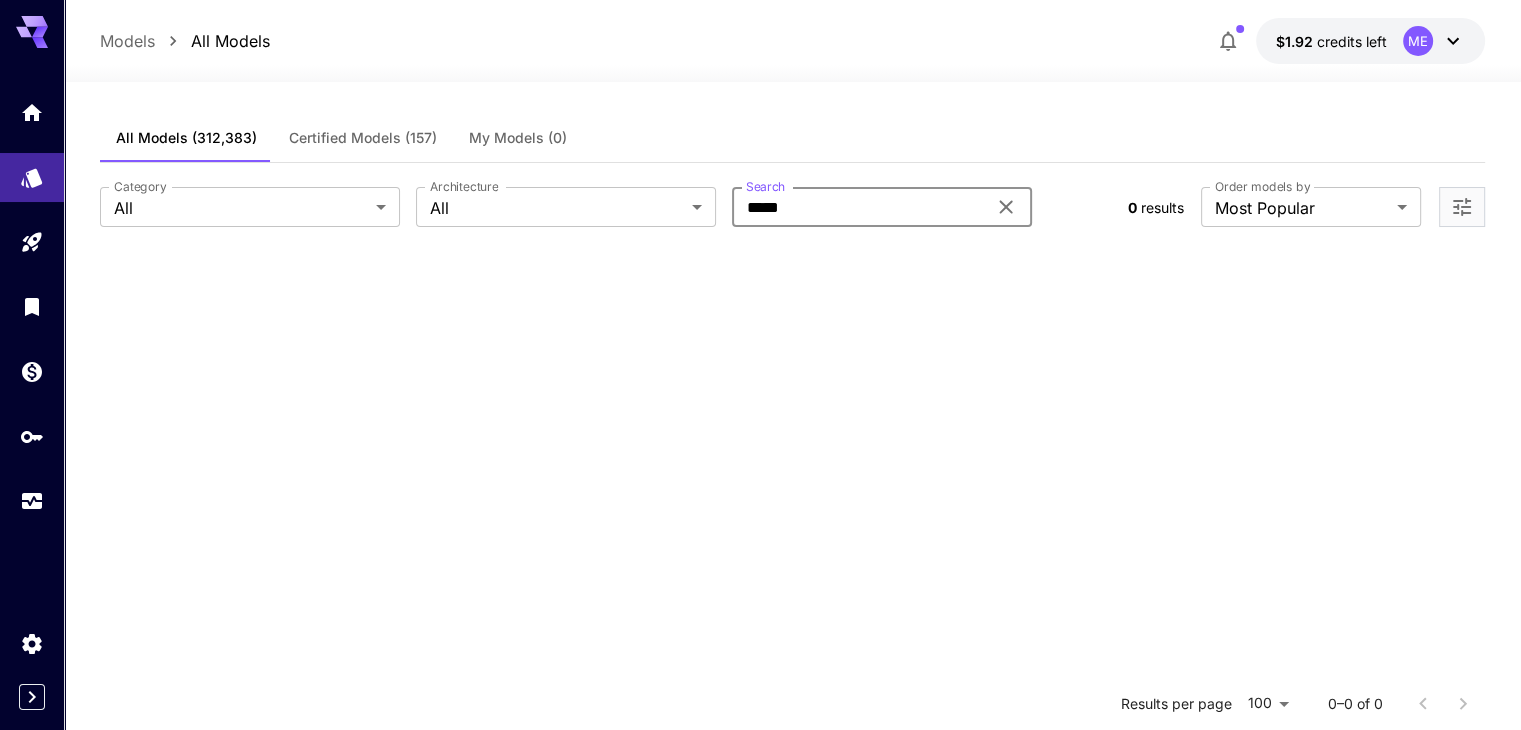 type on "*****" 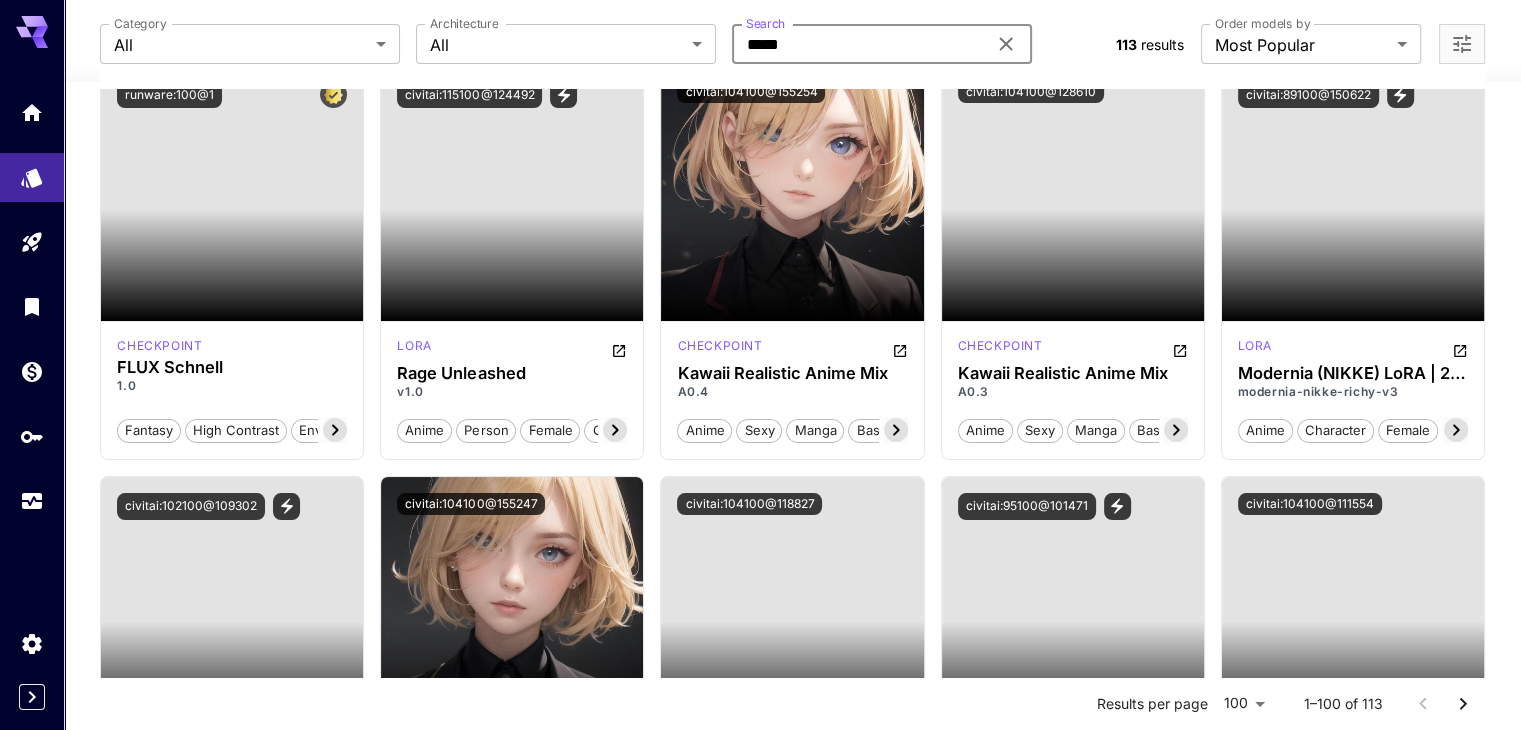 scroll, scrollTop: 0, scrollLeft: 0, axis: both 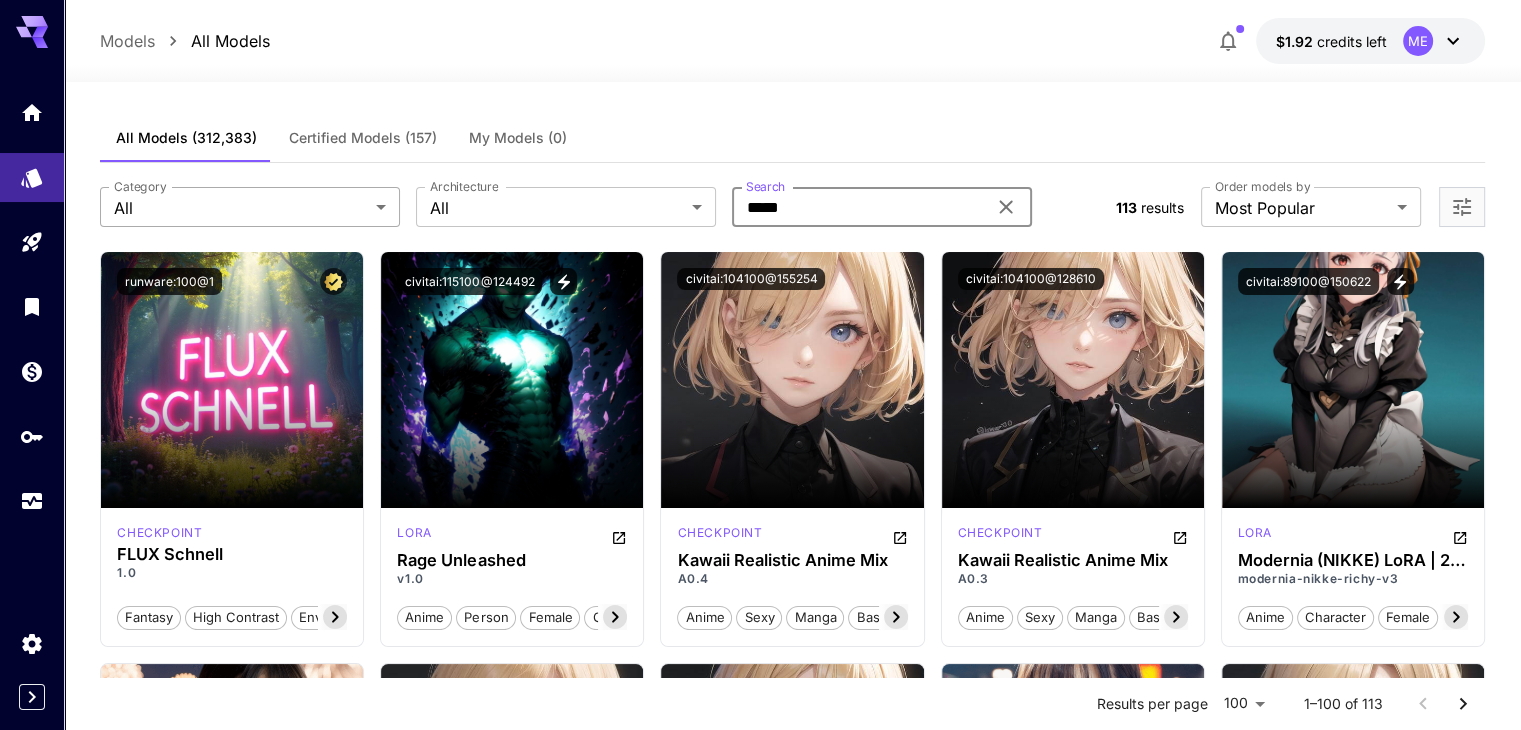 click on "**********" at bounding box center [760, 7323] 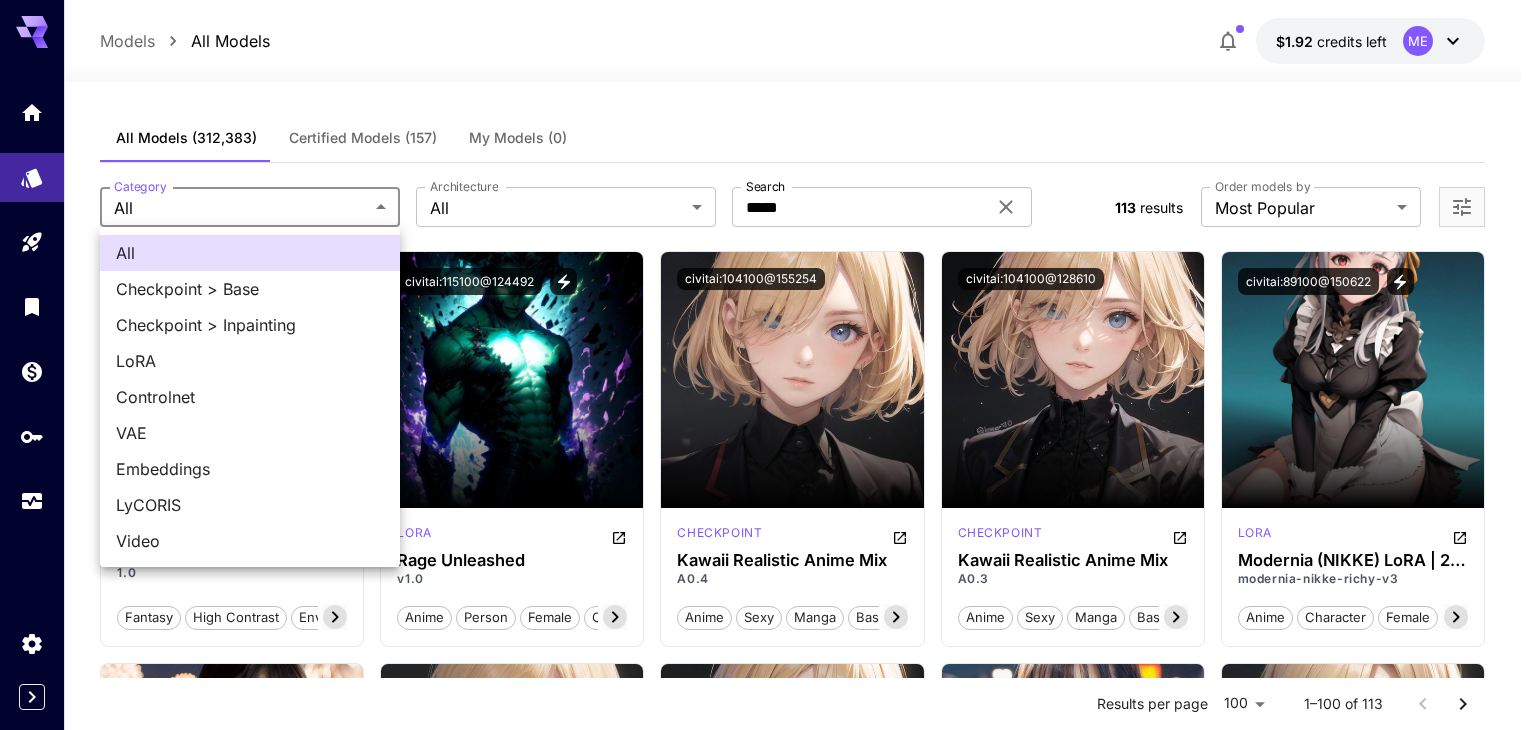 click at bounding box center [768, 365] 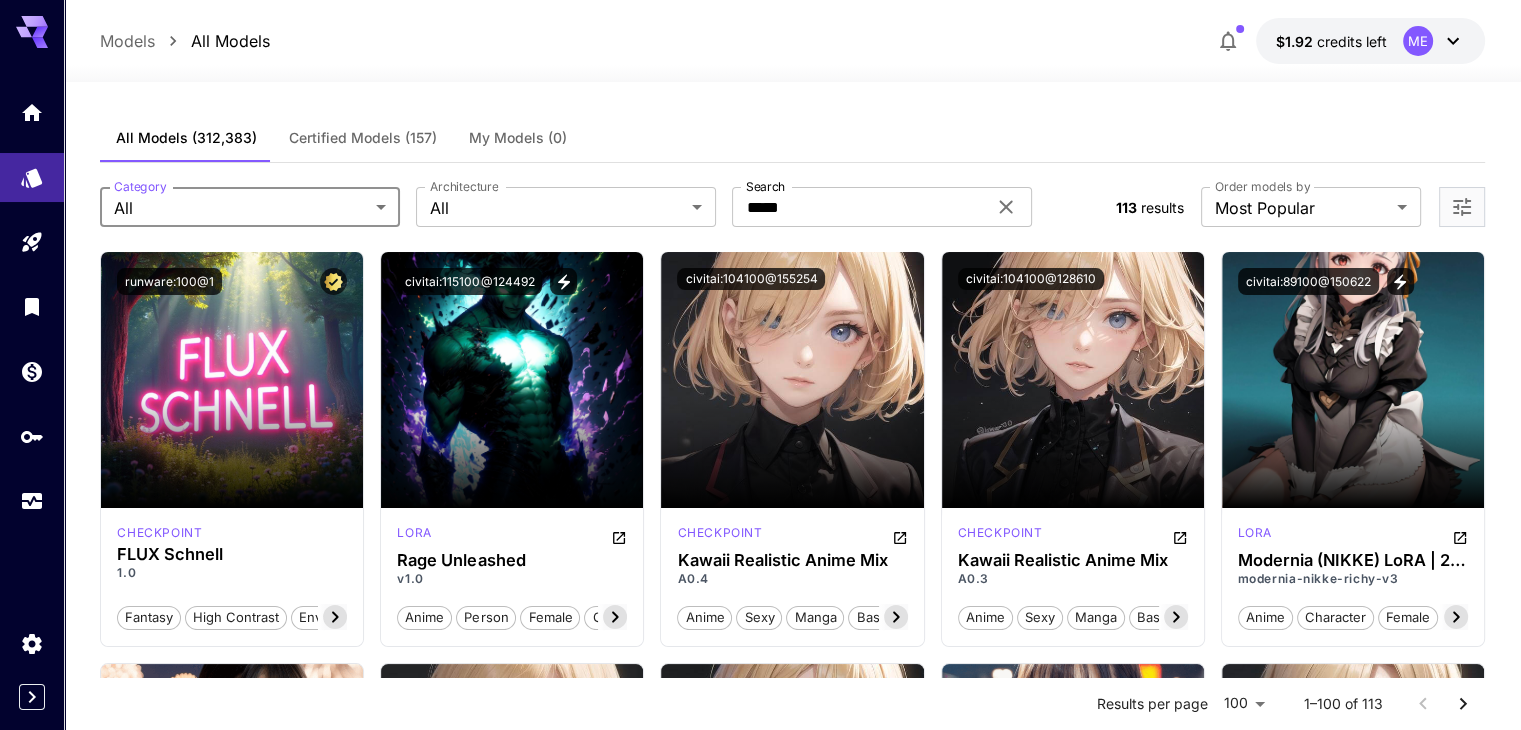 click on "Certified Models (157)" at bounding box center (363, 138) 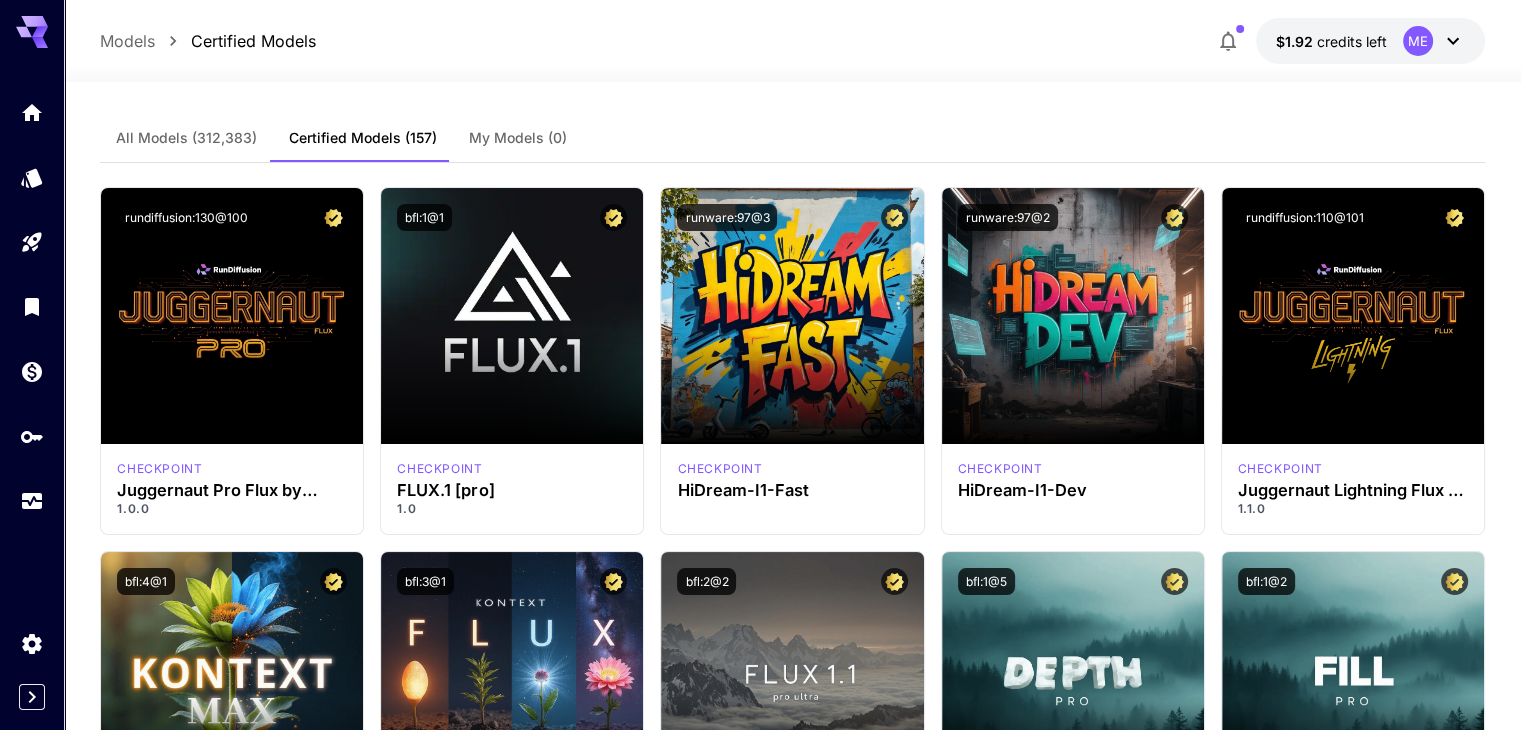 type 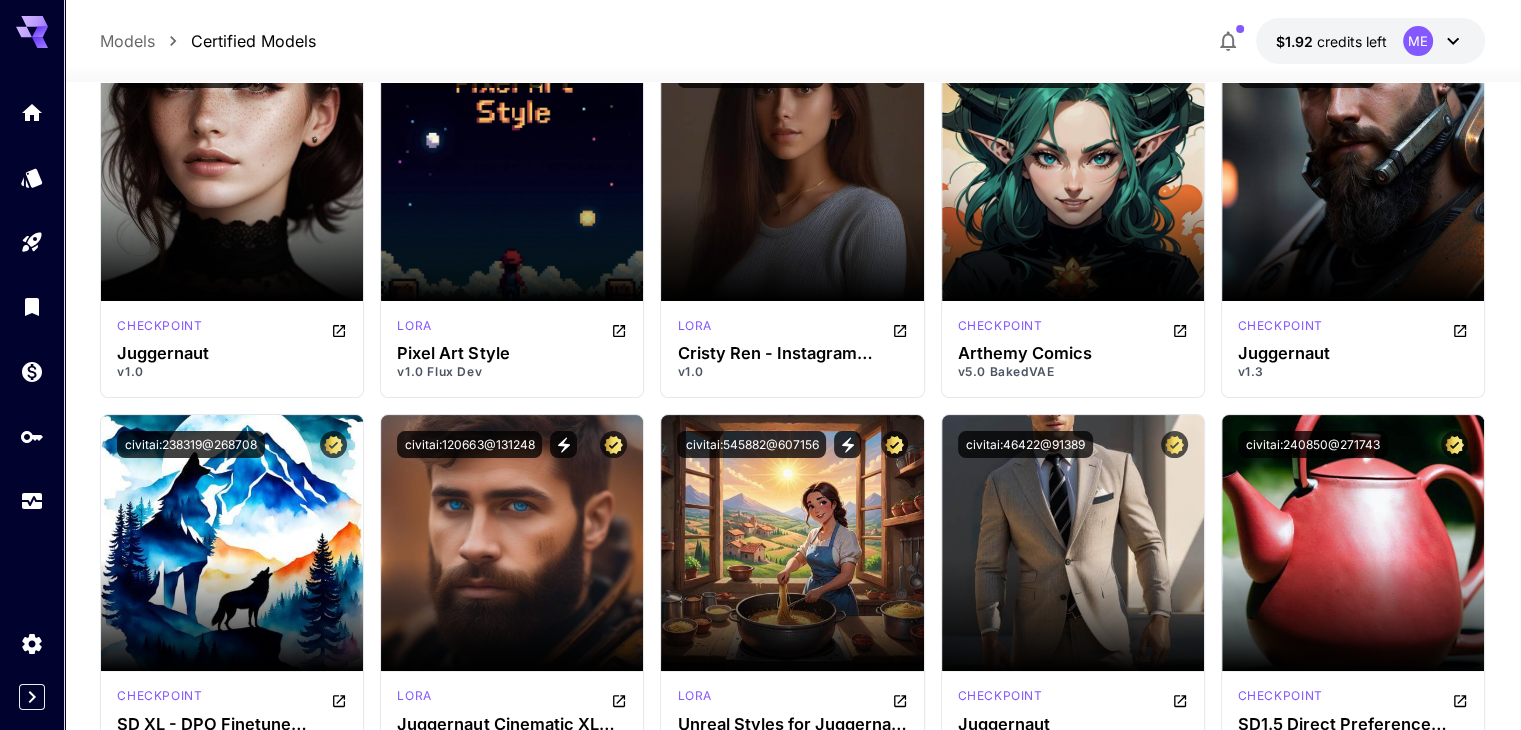 scroll, scrollTop: 7939, scrollLeft: 0, axis: vertical 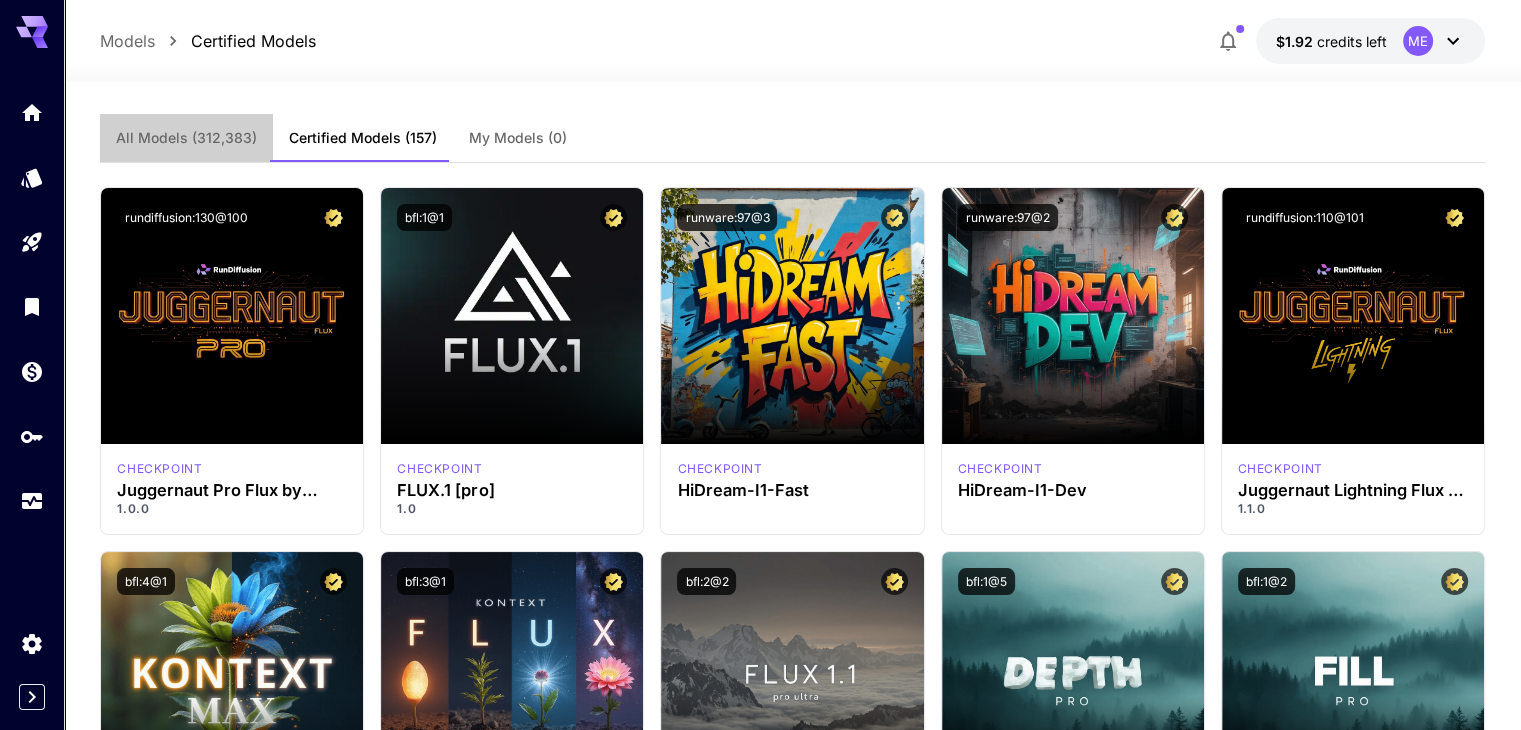 click on "All Models (312,383)" at bounding box center (186, 138) 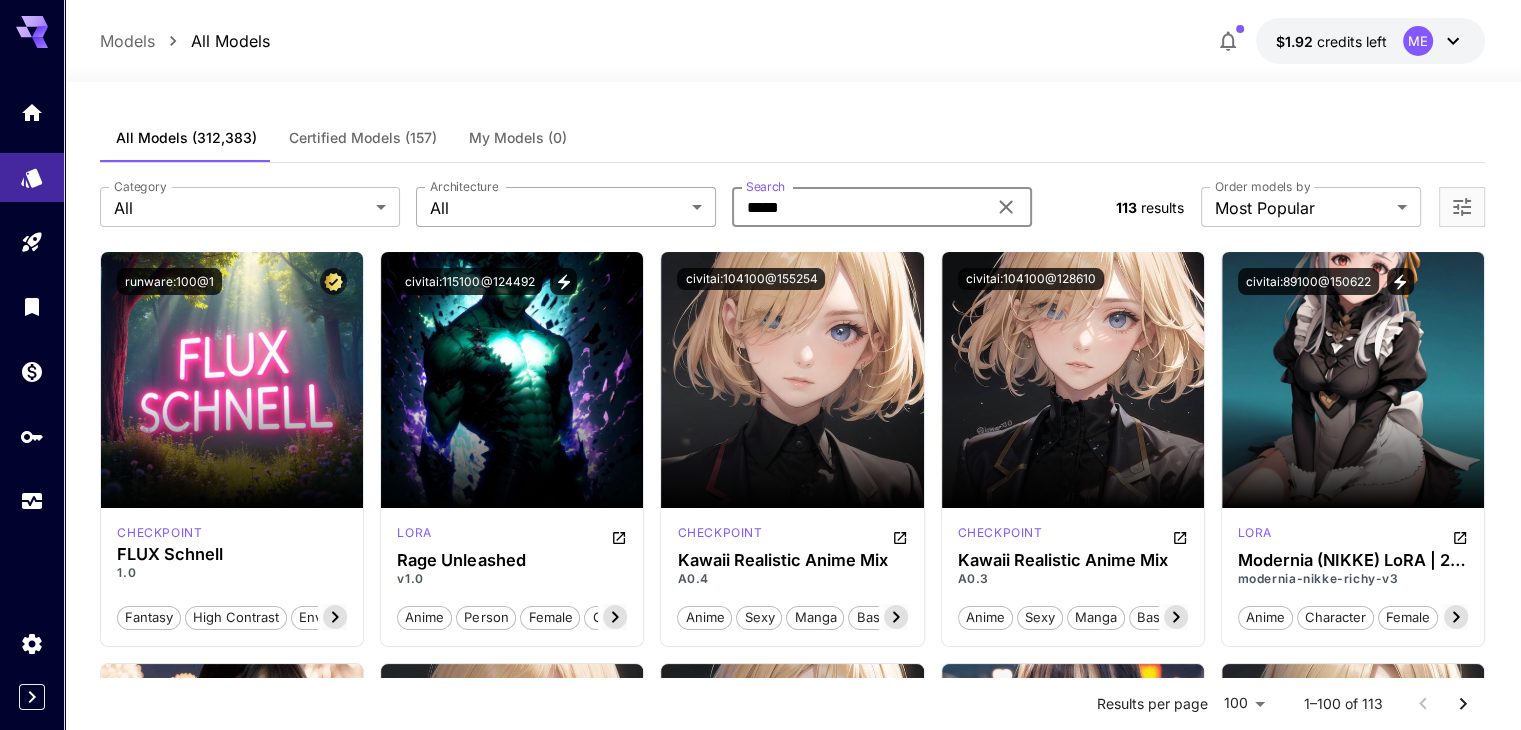 drag, startPoint x: 816, startPoint y: 213, endPoint x: 620, endPoint y: 213, distance: 196 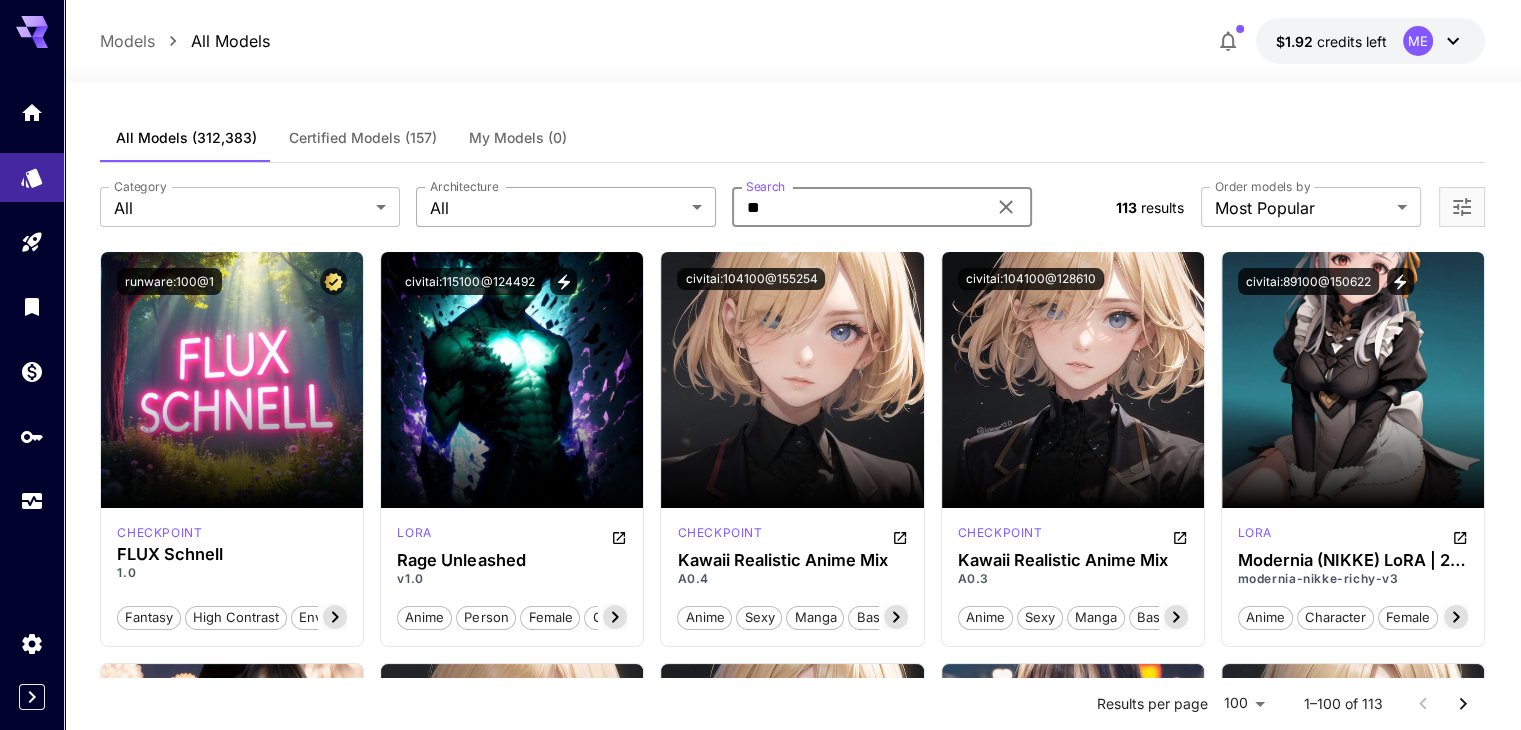 type on "*" 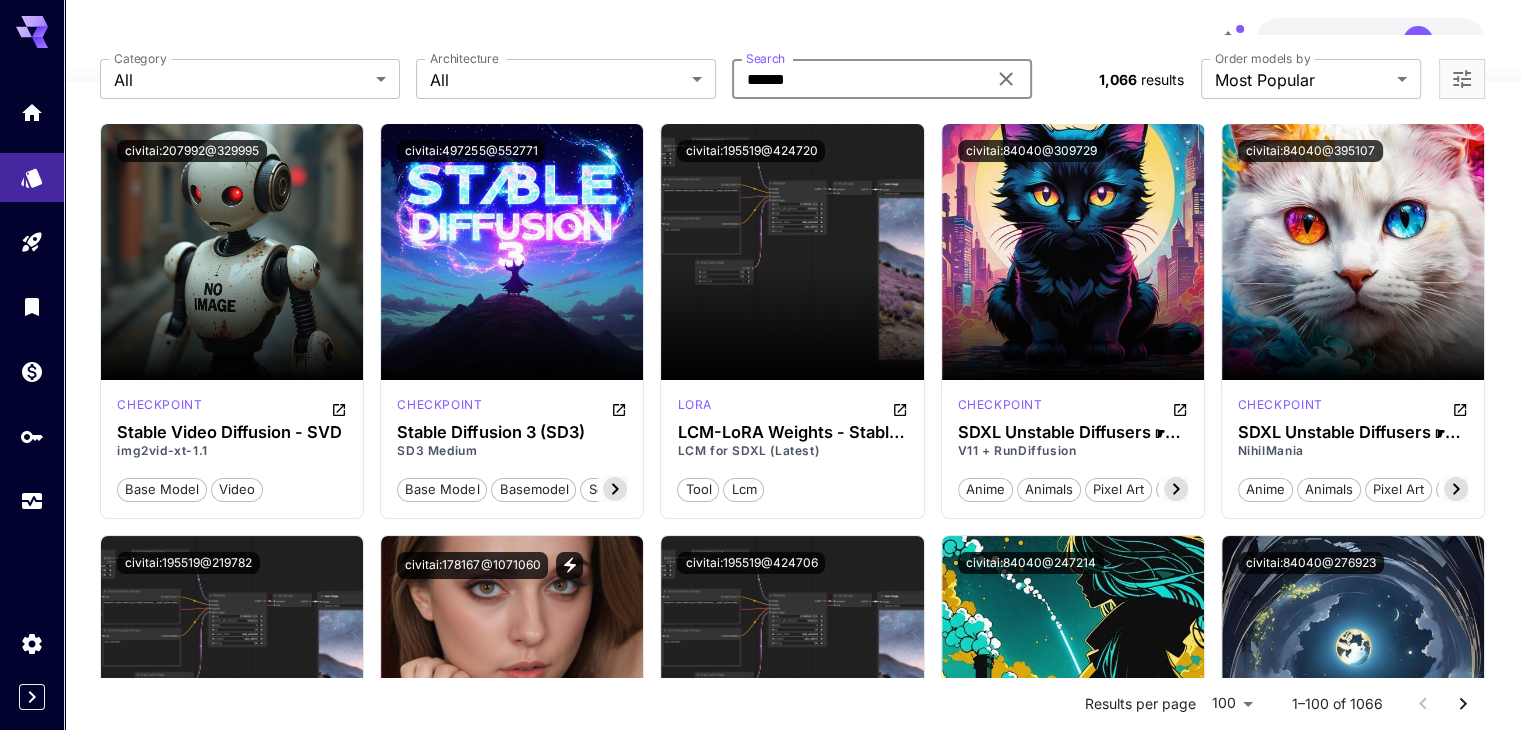 scroll, scrollTop: 0, scrollLeft: 0, axis: both 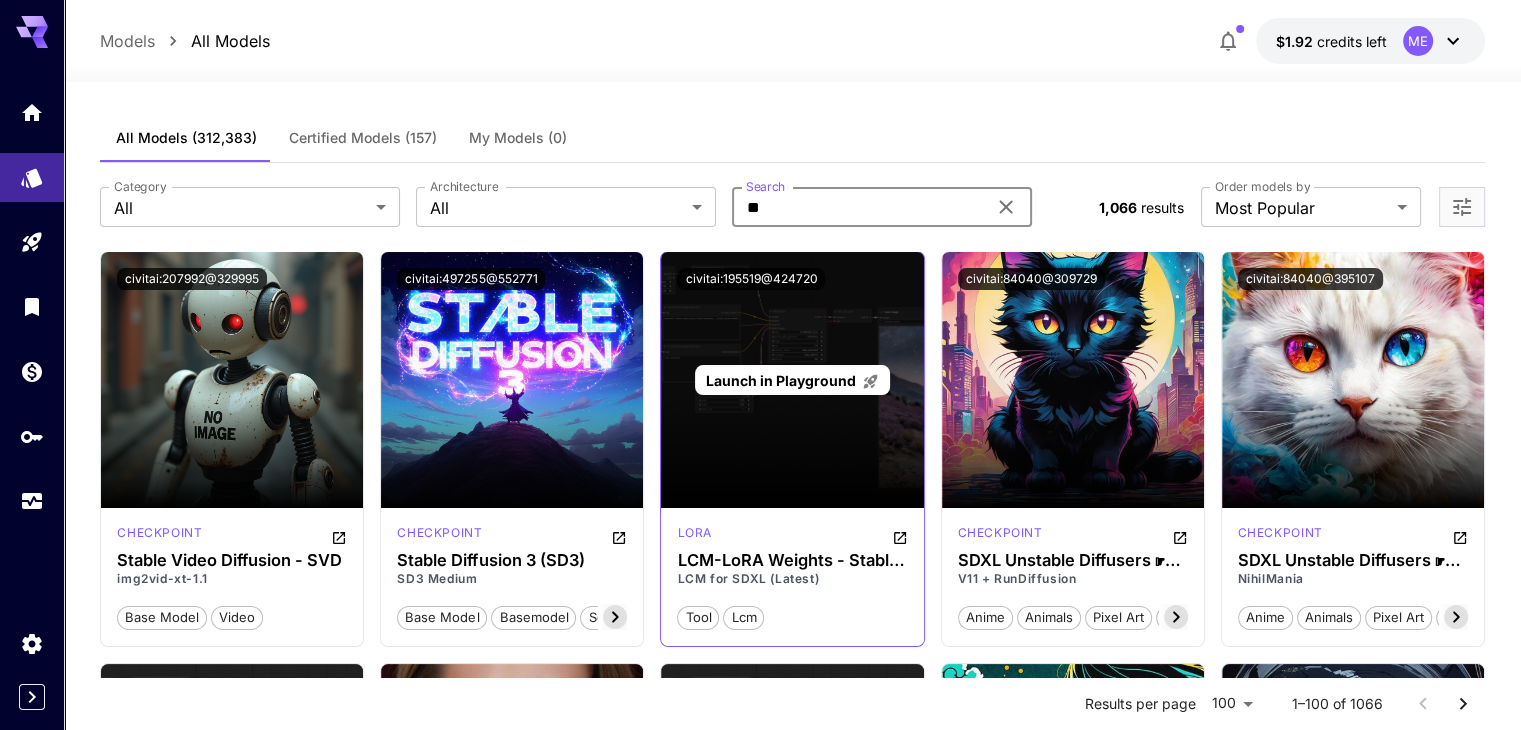 type on "*" 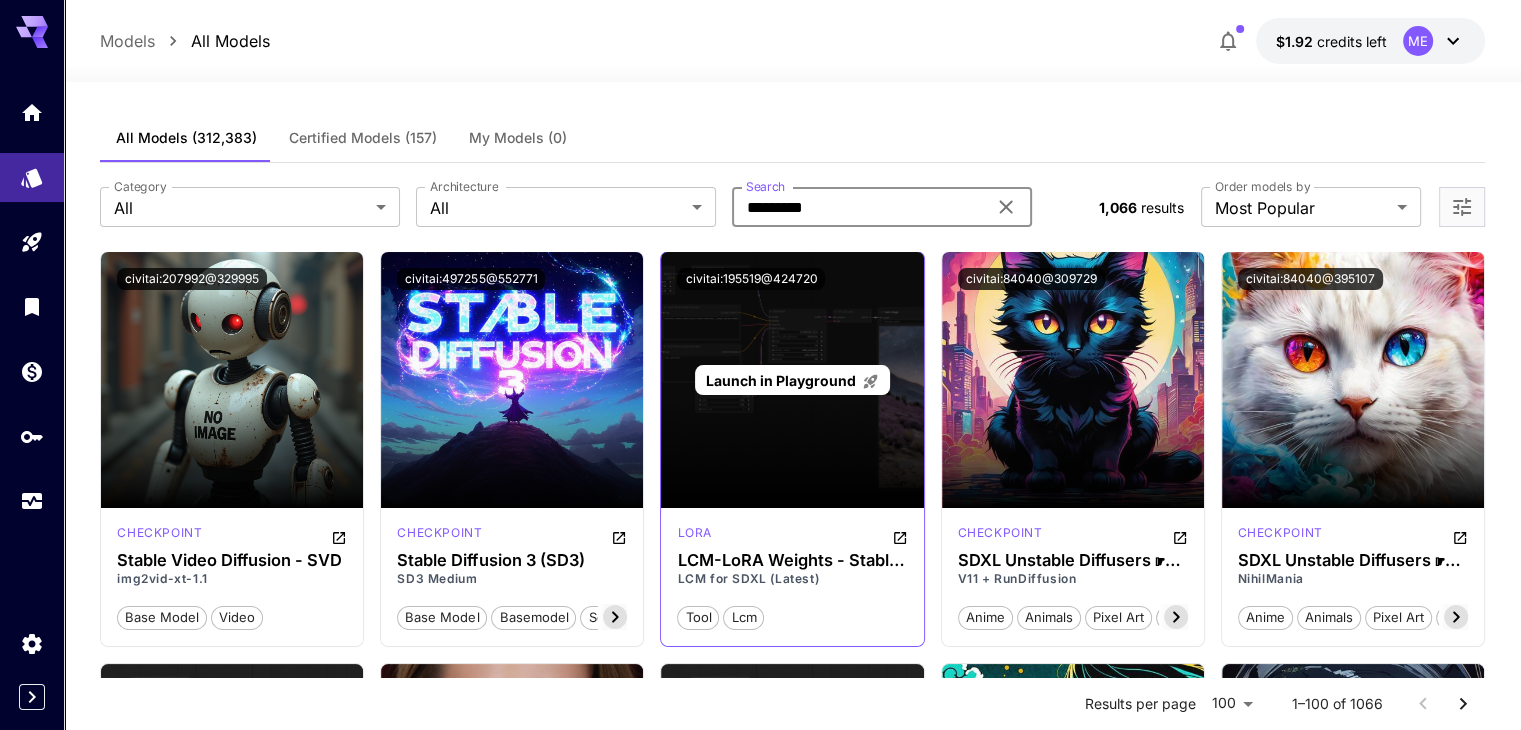 type on "*********" 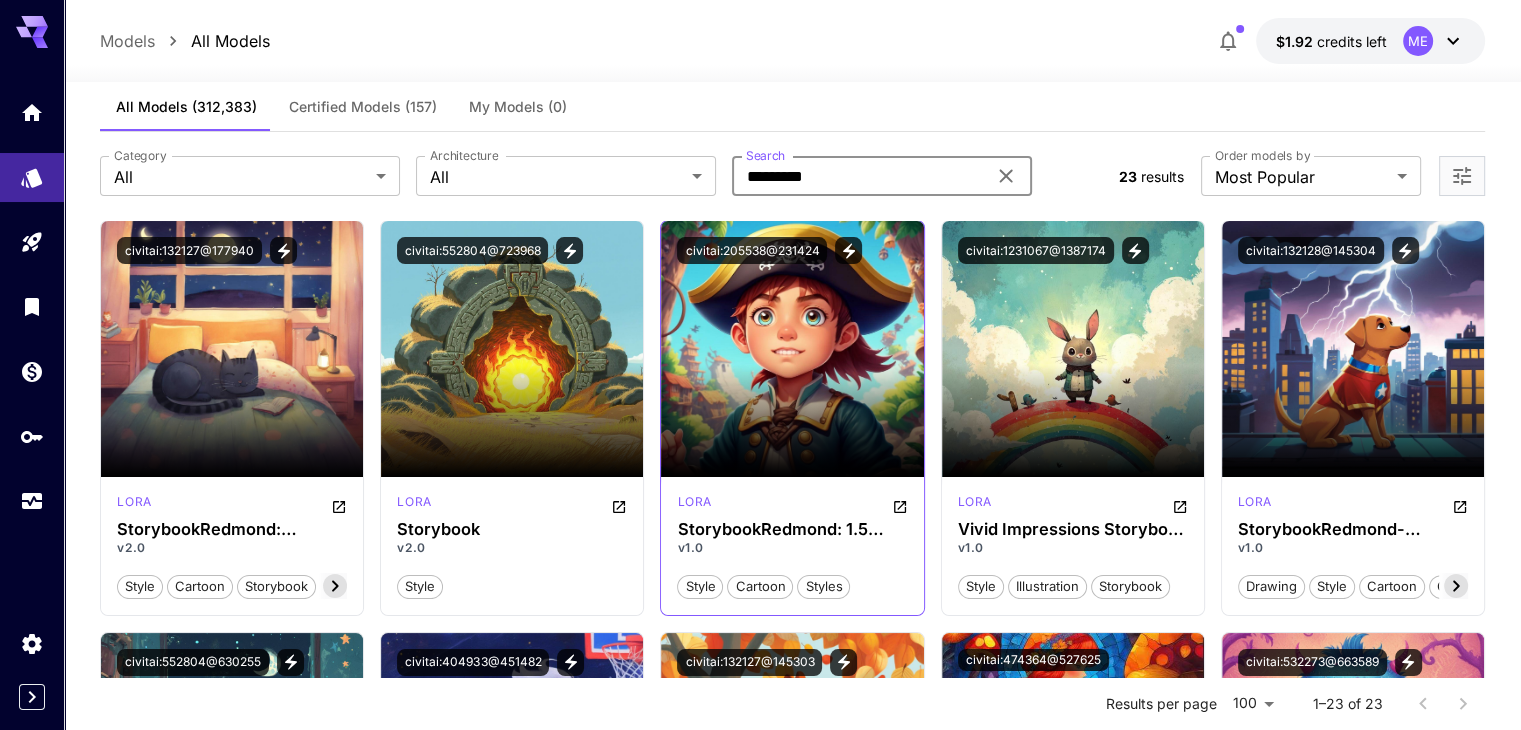 scroll, scrollTop: 0, scrollLeft: 0, axis: both 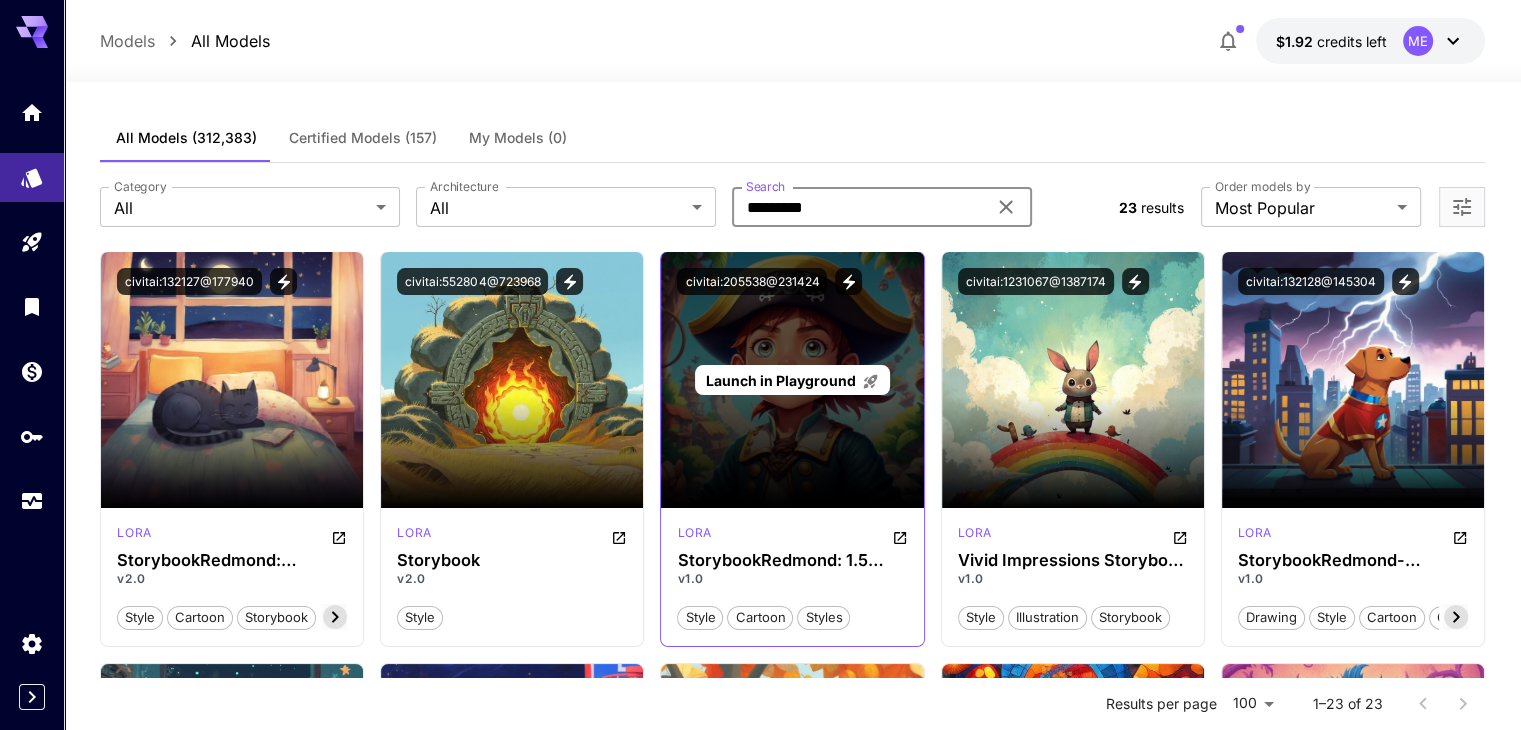 click on "Launch in Playground" at bounding box center (781, 380) 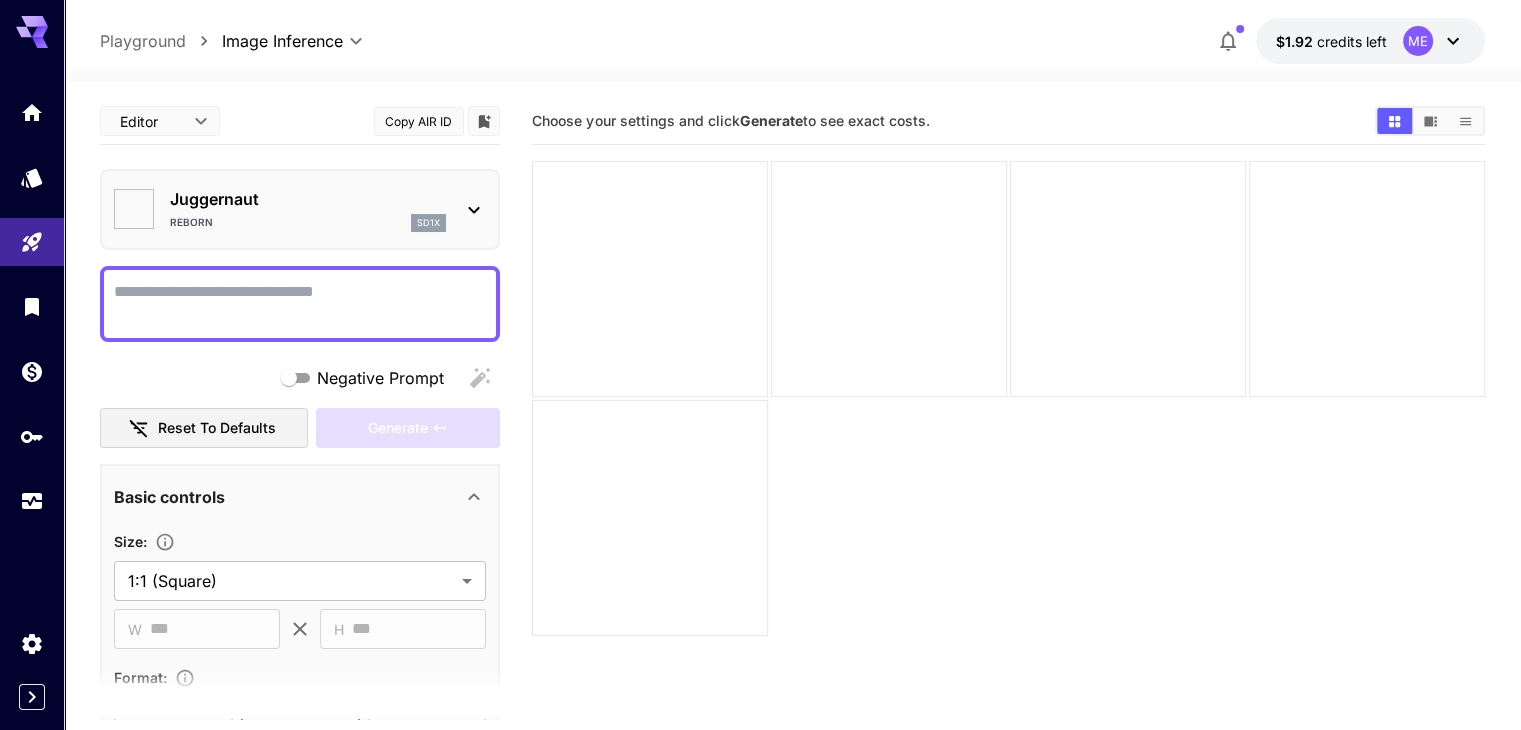 type on "*******" 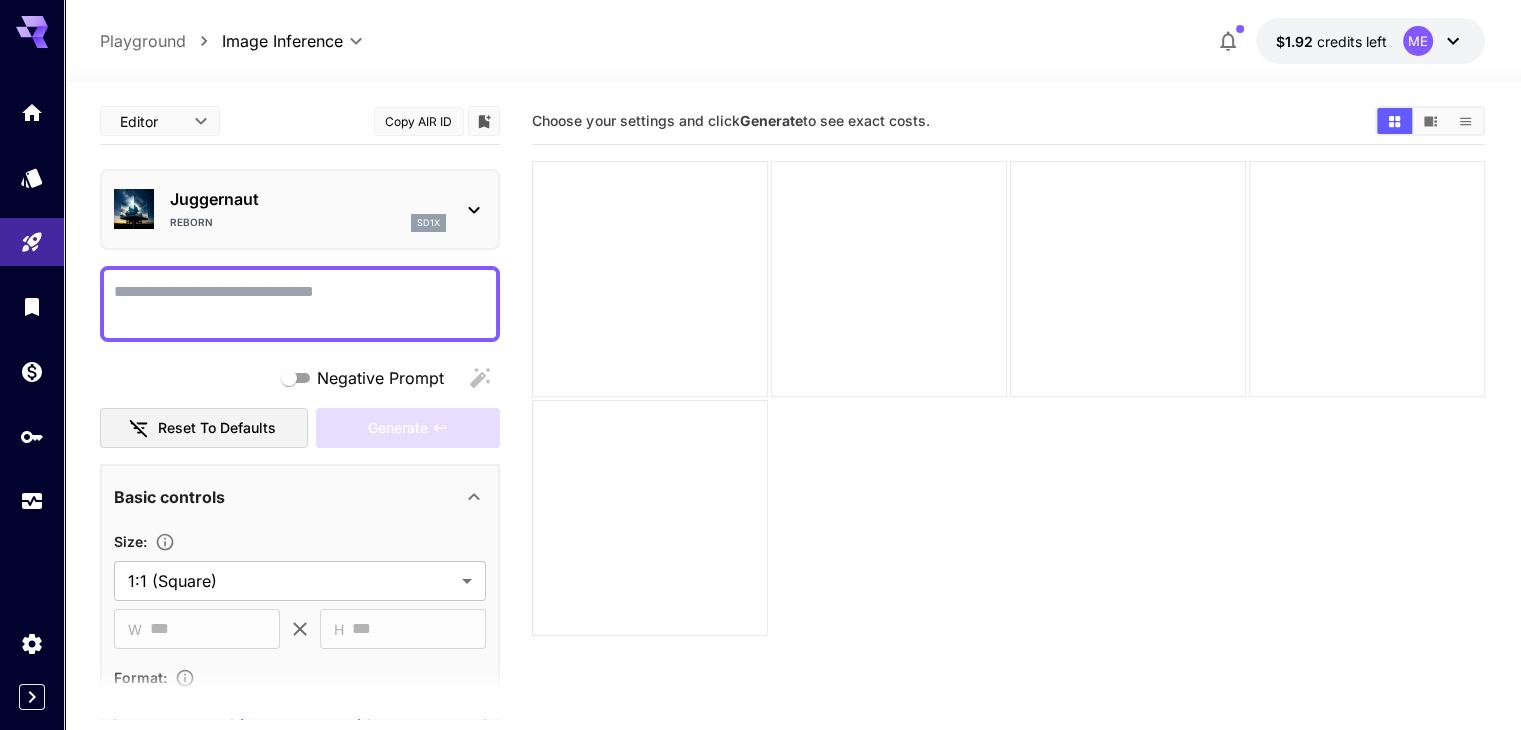 click on "**********" at bounding box center (760, 444) 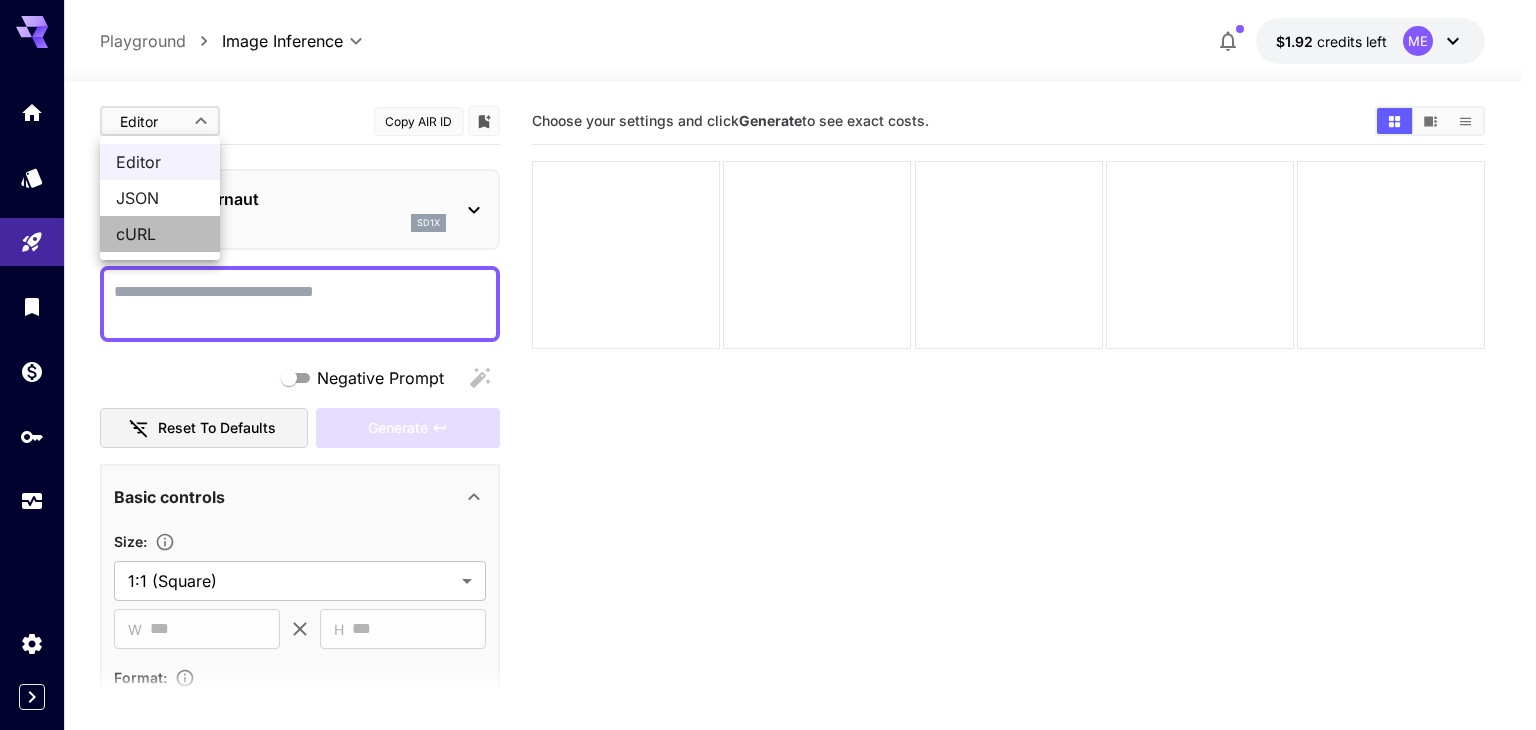 click on "cURL" at bounding box center (160, 234) 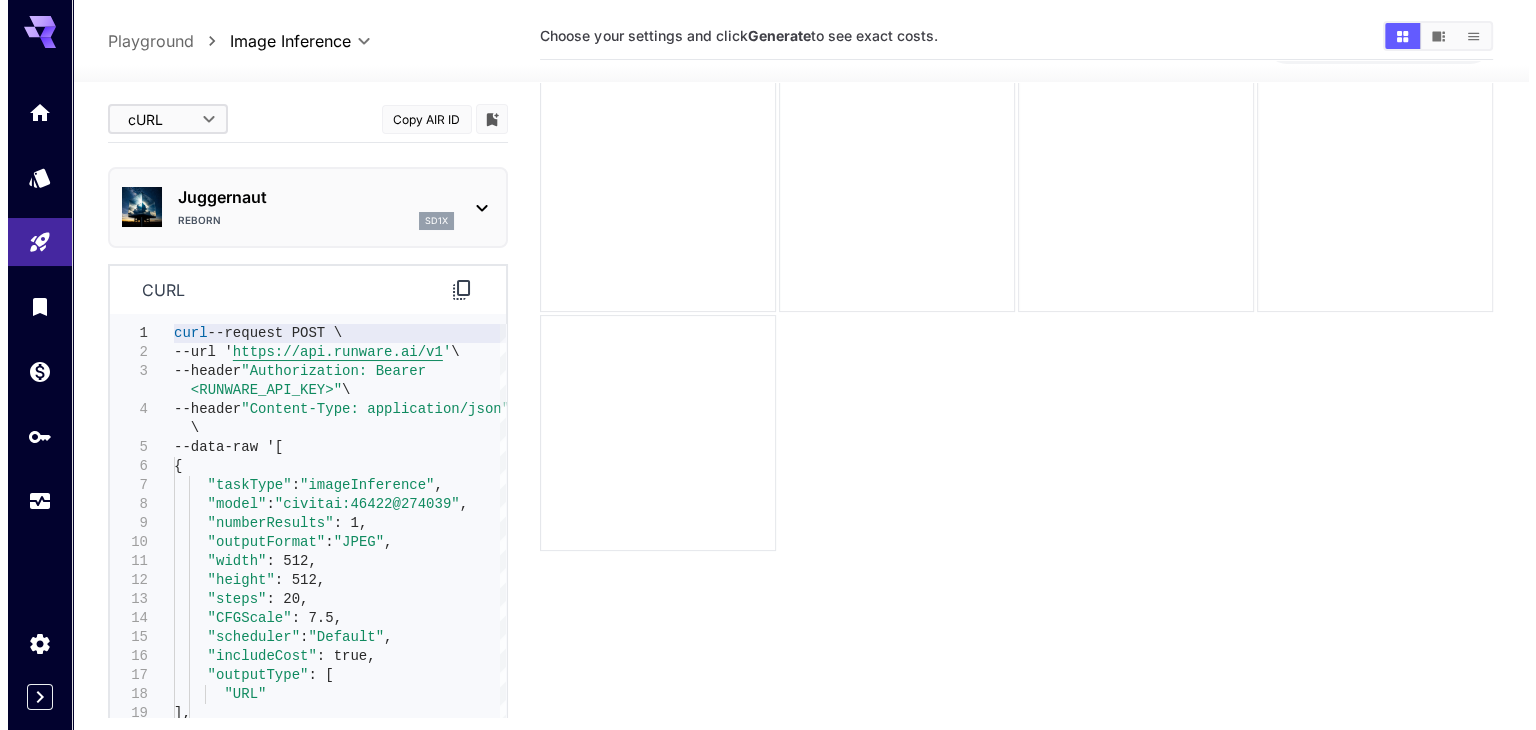 scroll, scrollTop: 0, scrollLeft: 0, axis: both 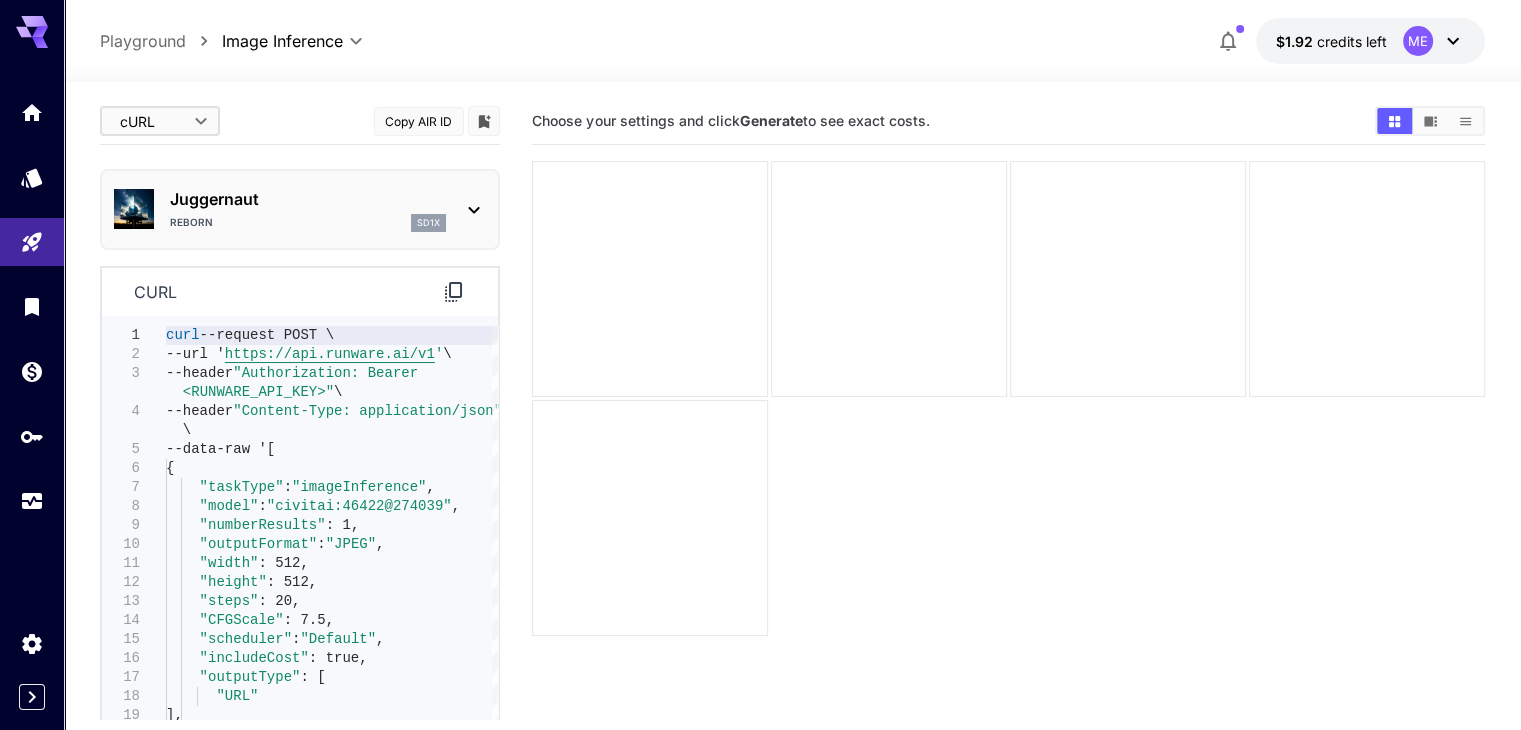 click 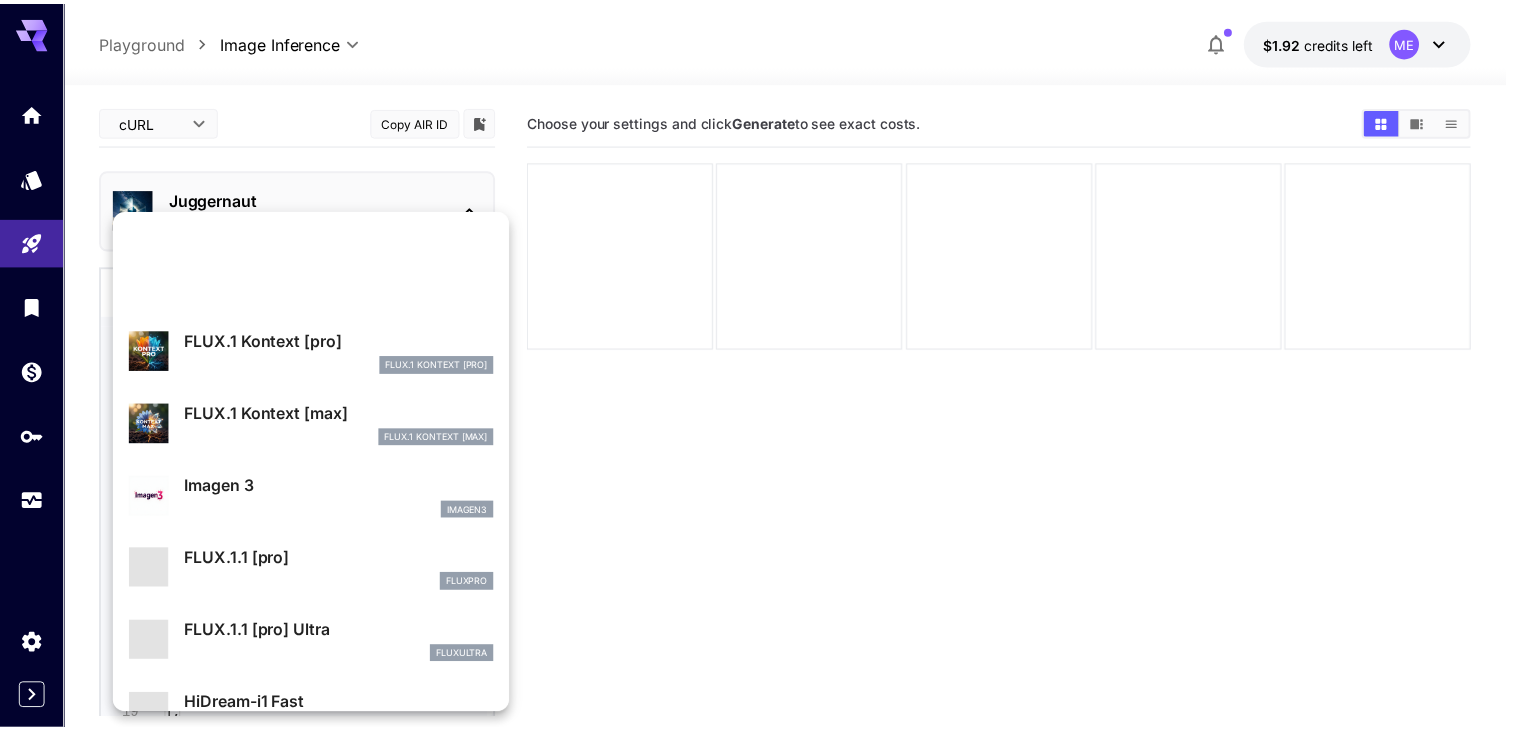 scroll, scrollTop: 1001, scrollLeft: 0, axis: vertical 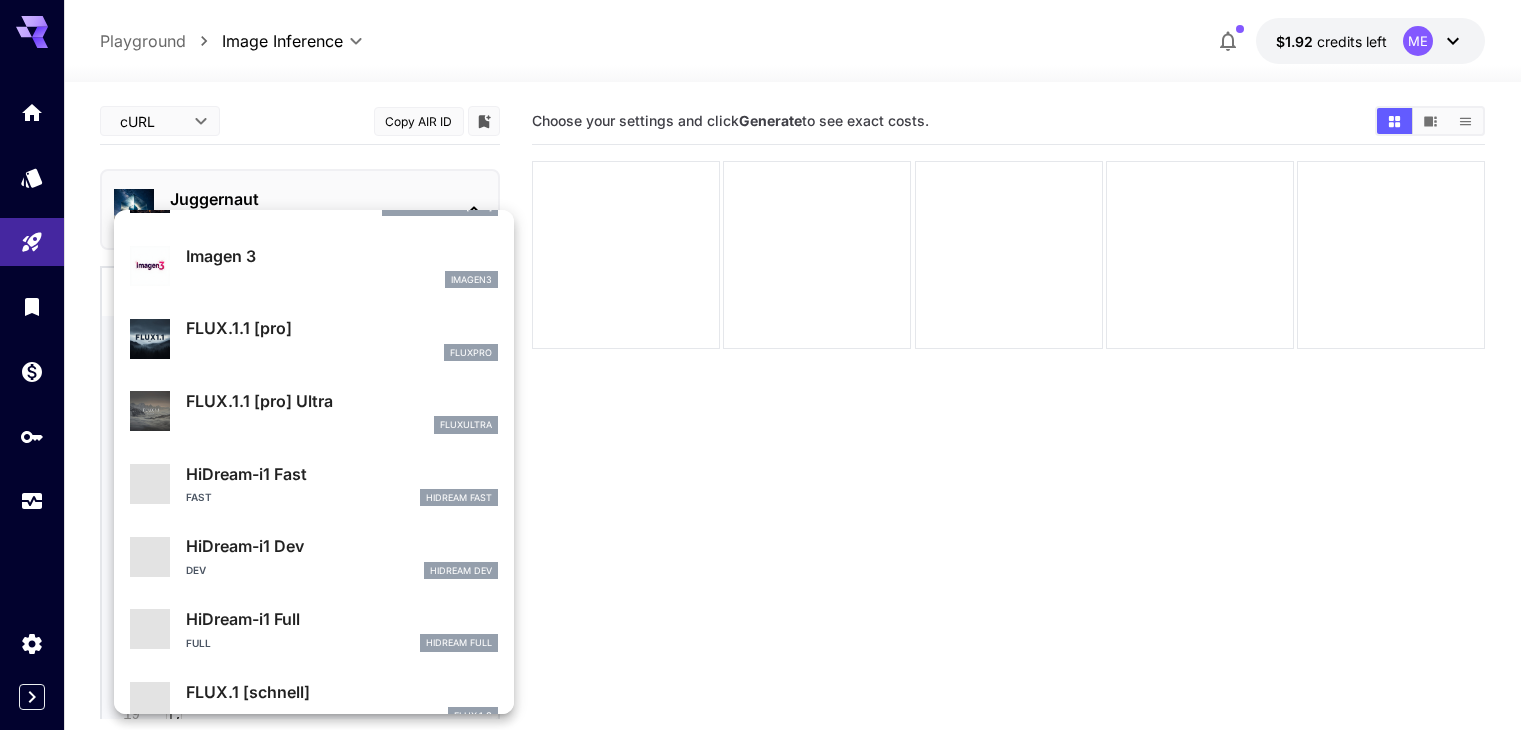 click at bounding box center [768, 365] 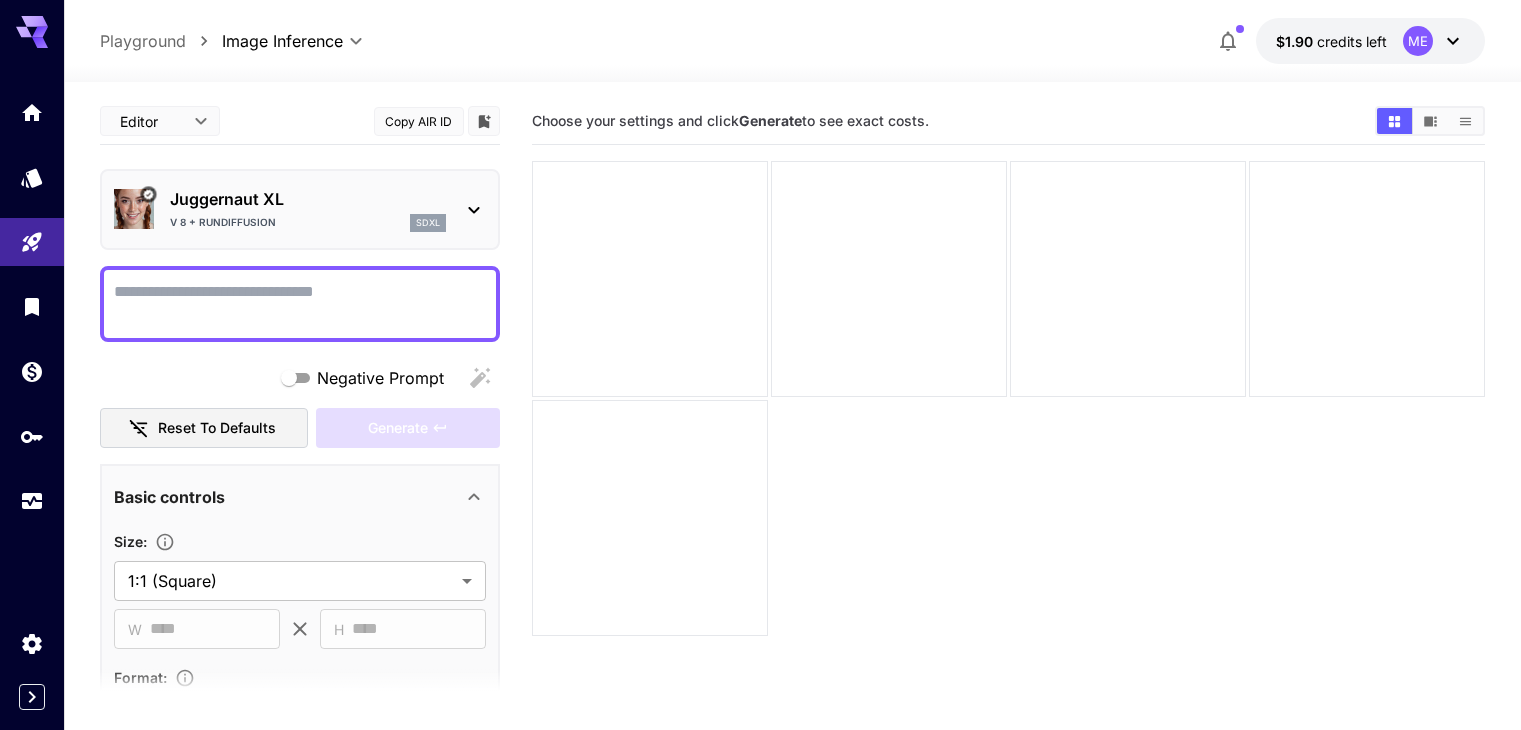 scroll, scrollTop: 0, scrollLeft: 0, axis: both 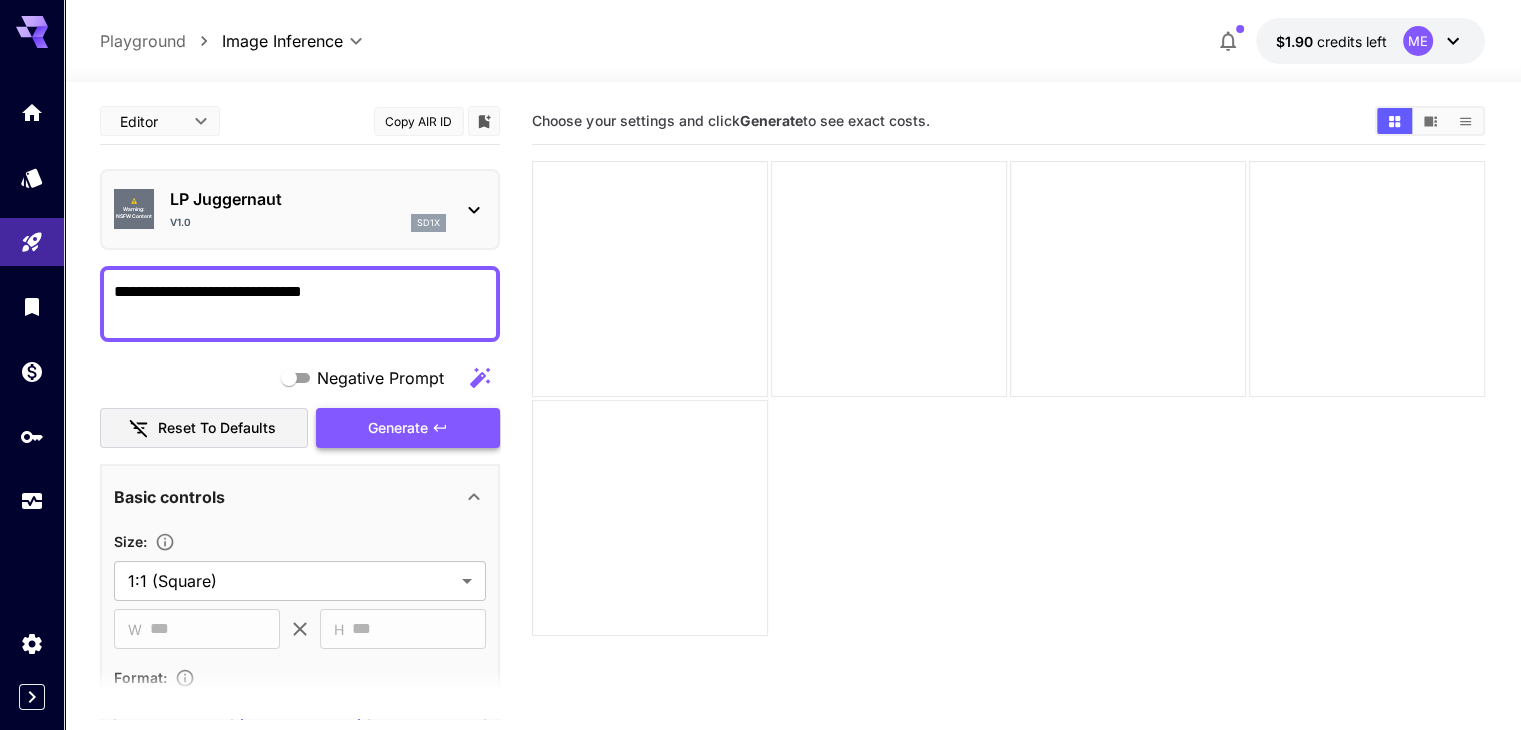 type on "**********" 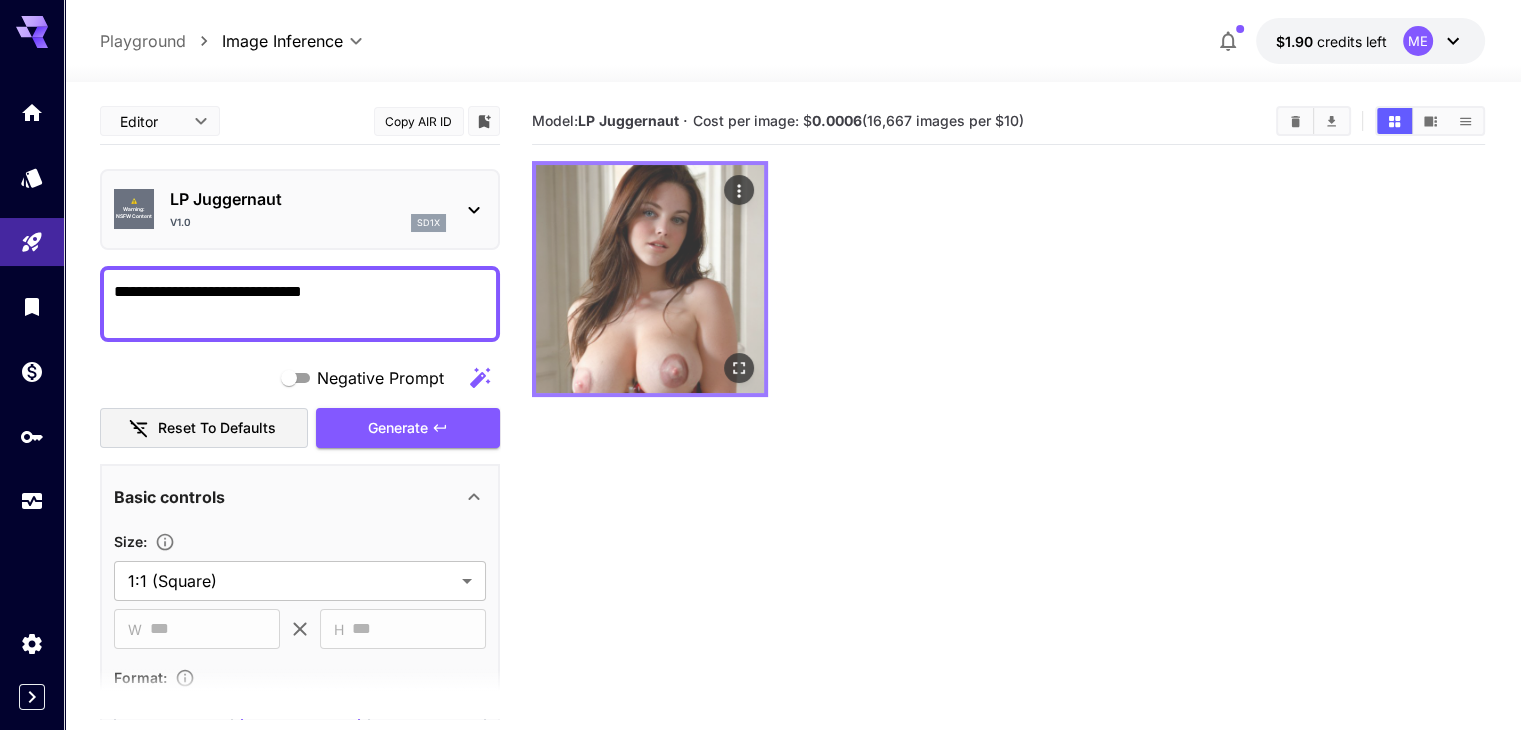 click at bounding box center [650, 279] 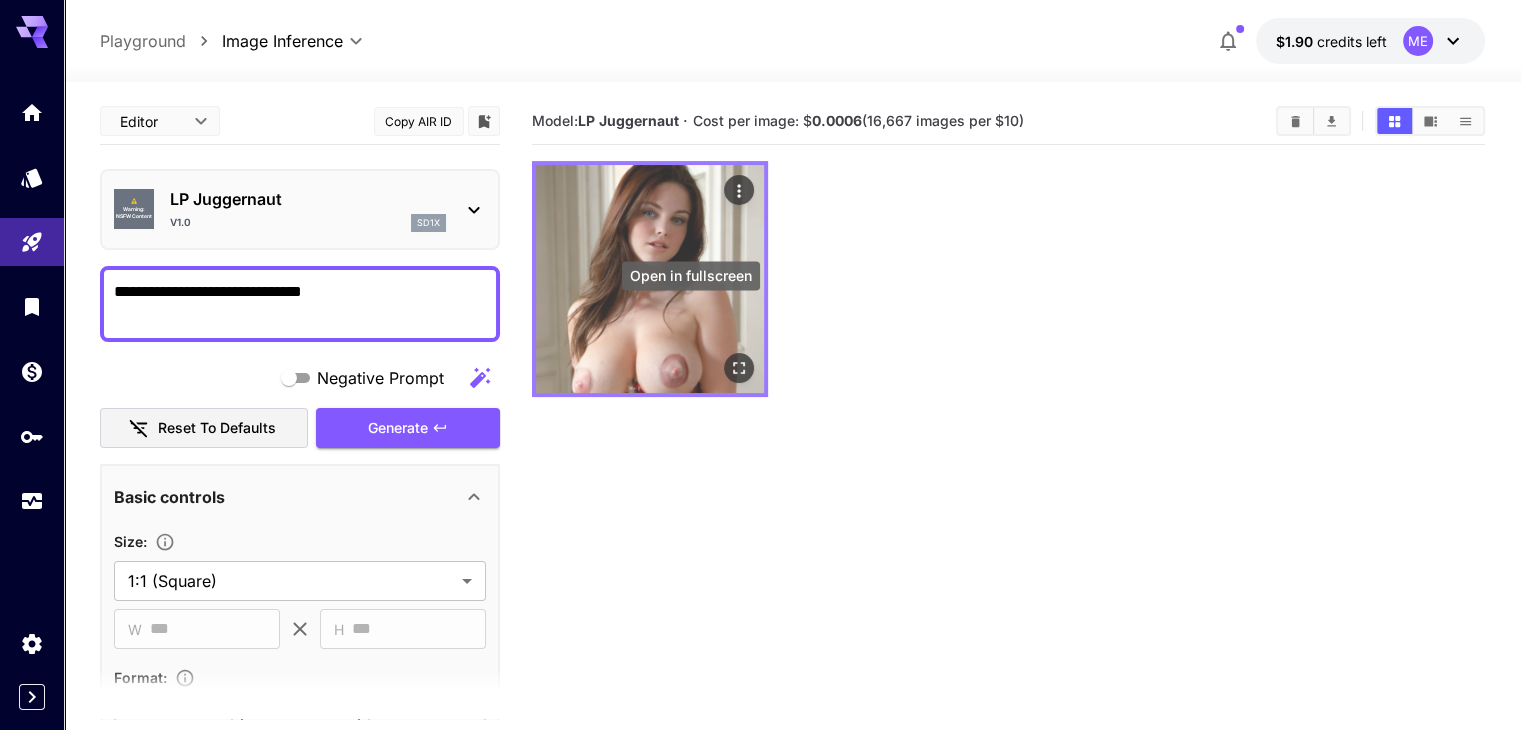 click 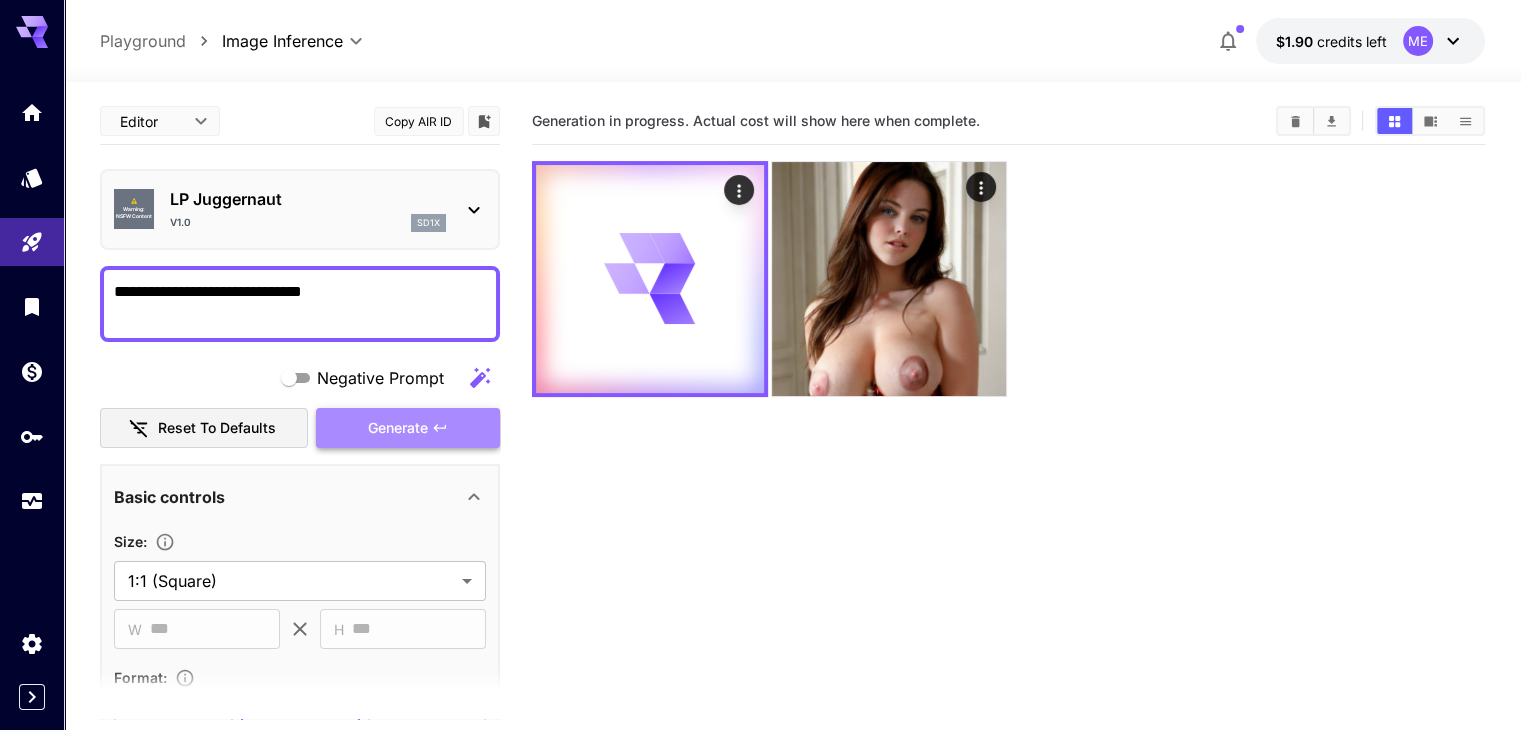 click on "Generate" at bounding box center [398, 428] 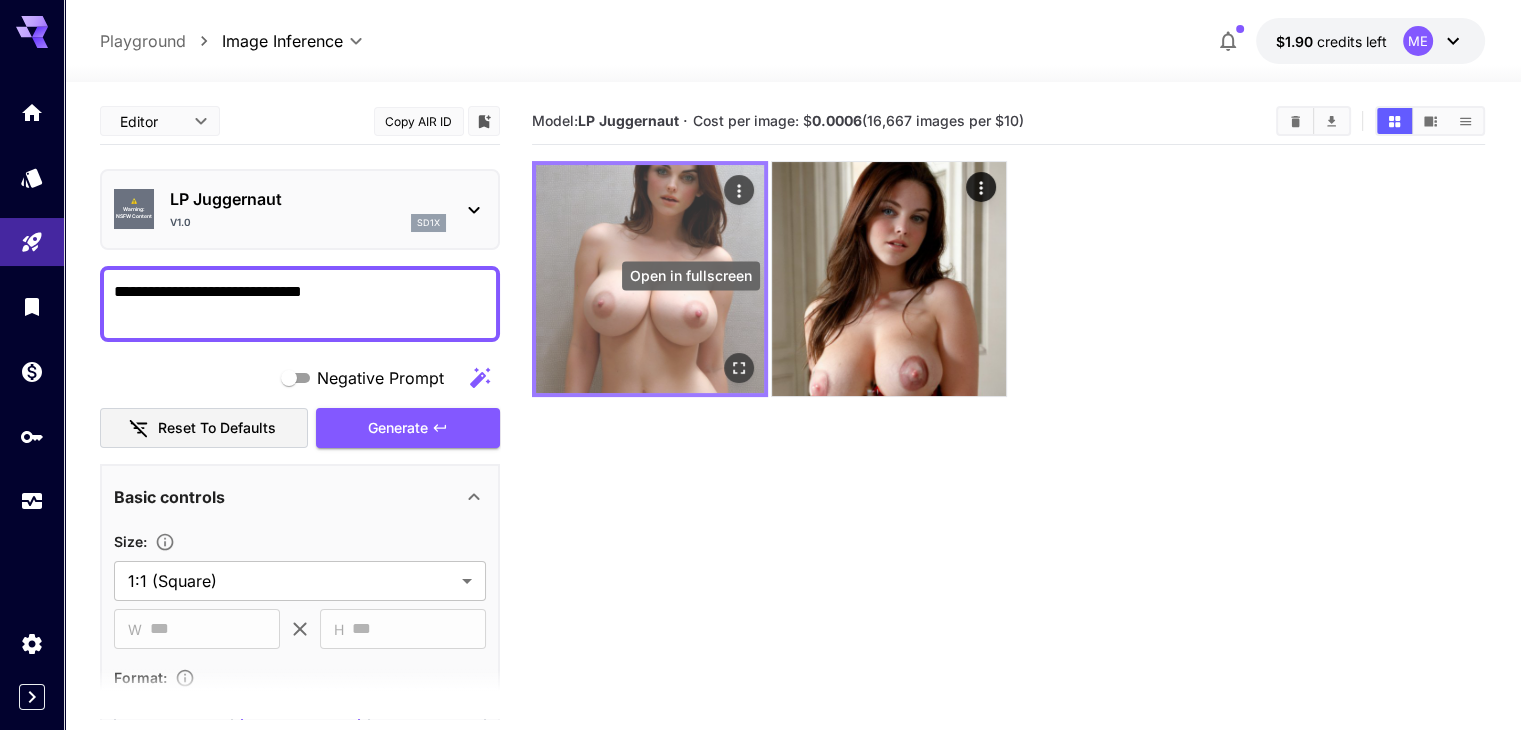 click 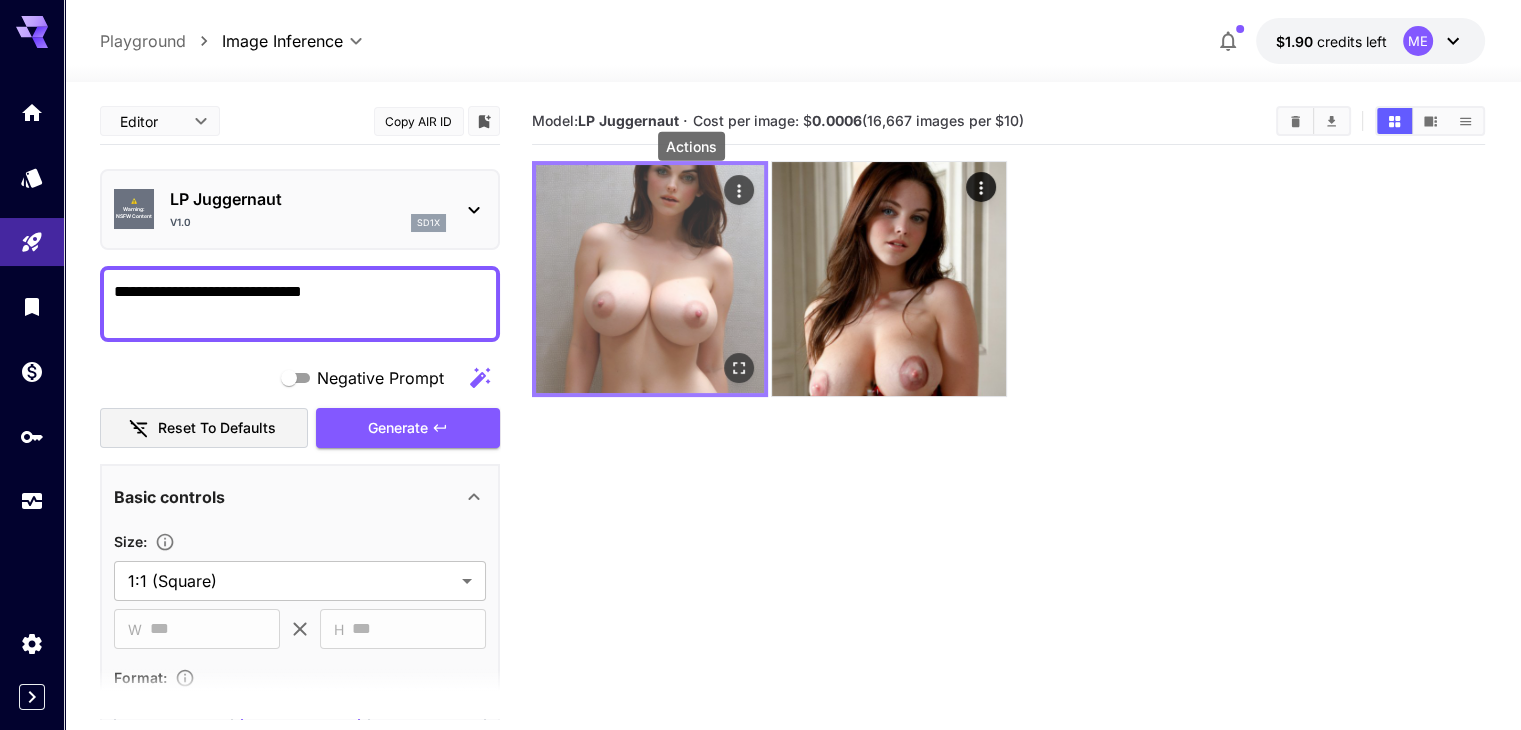 click 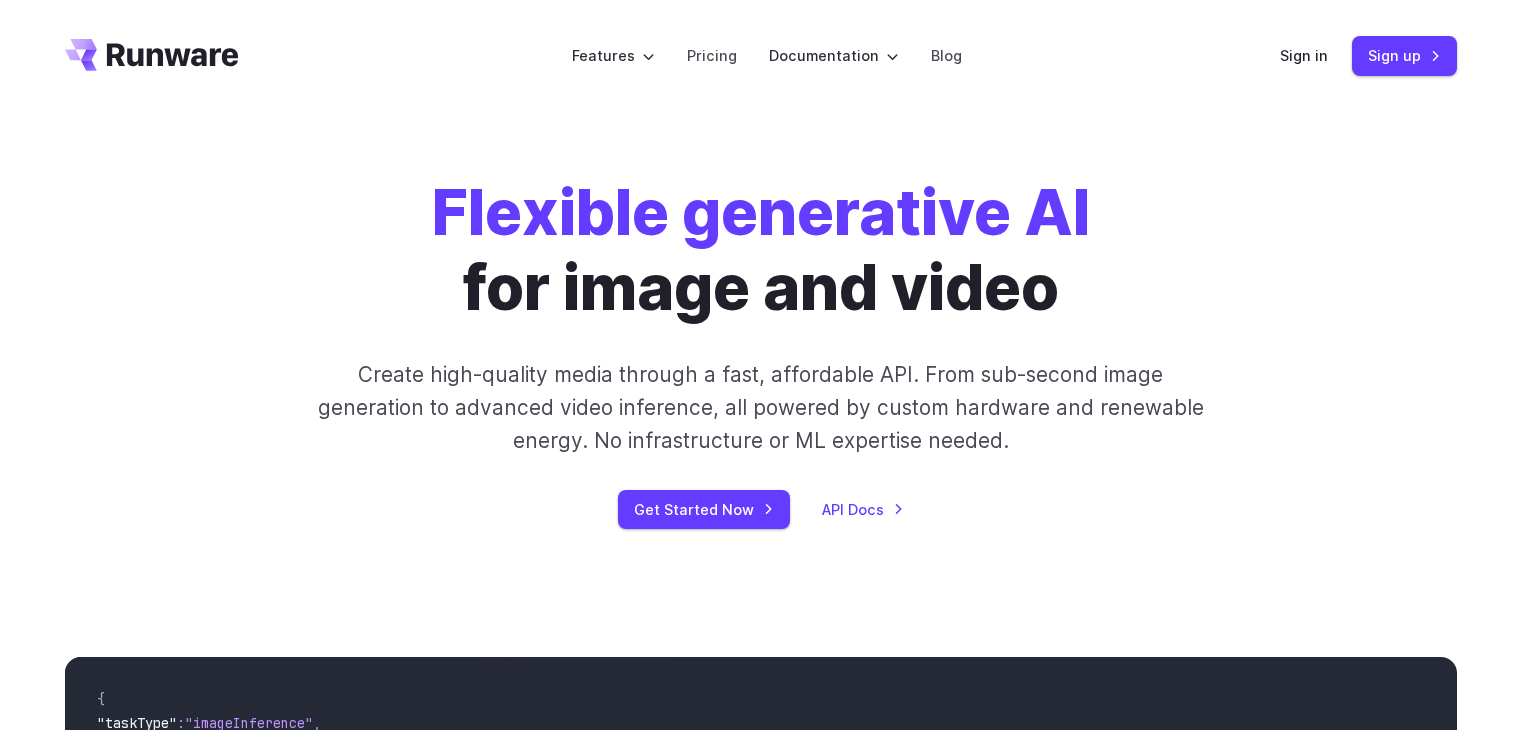 scroll, scrollTop: 0, scrollLeft: 0, axis: both 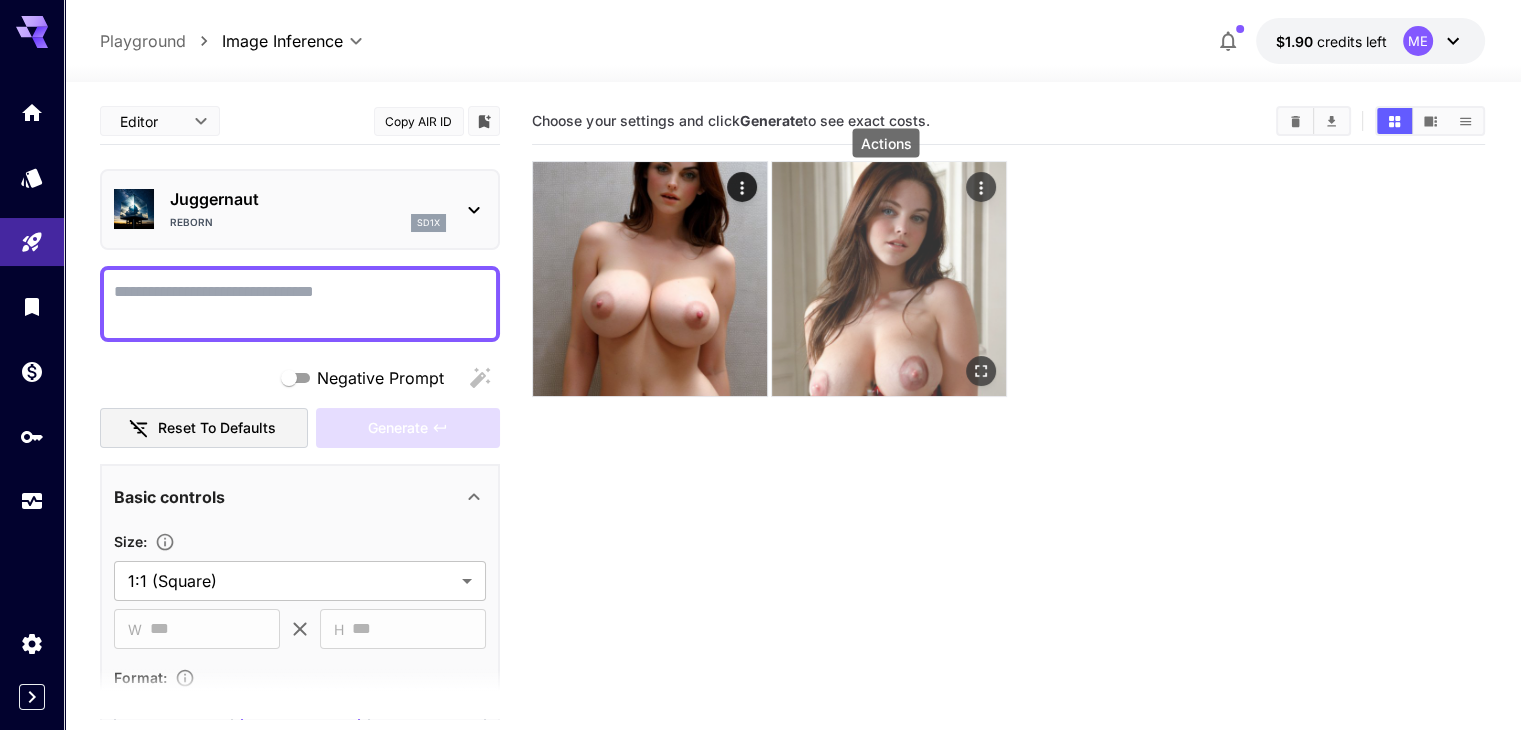 click 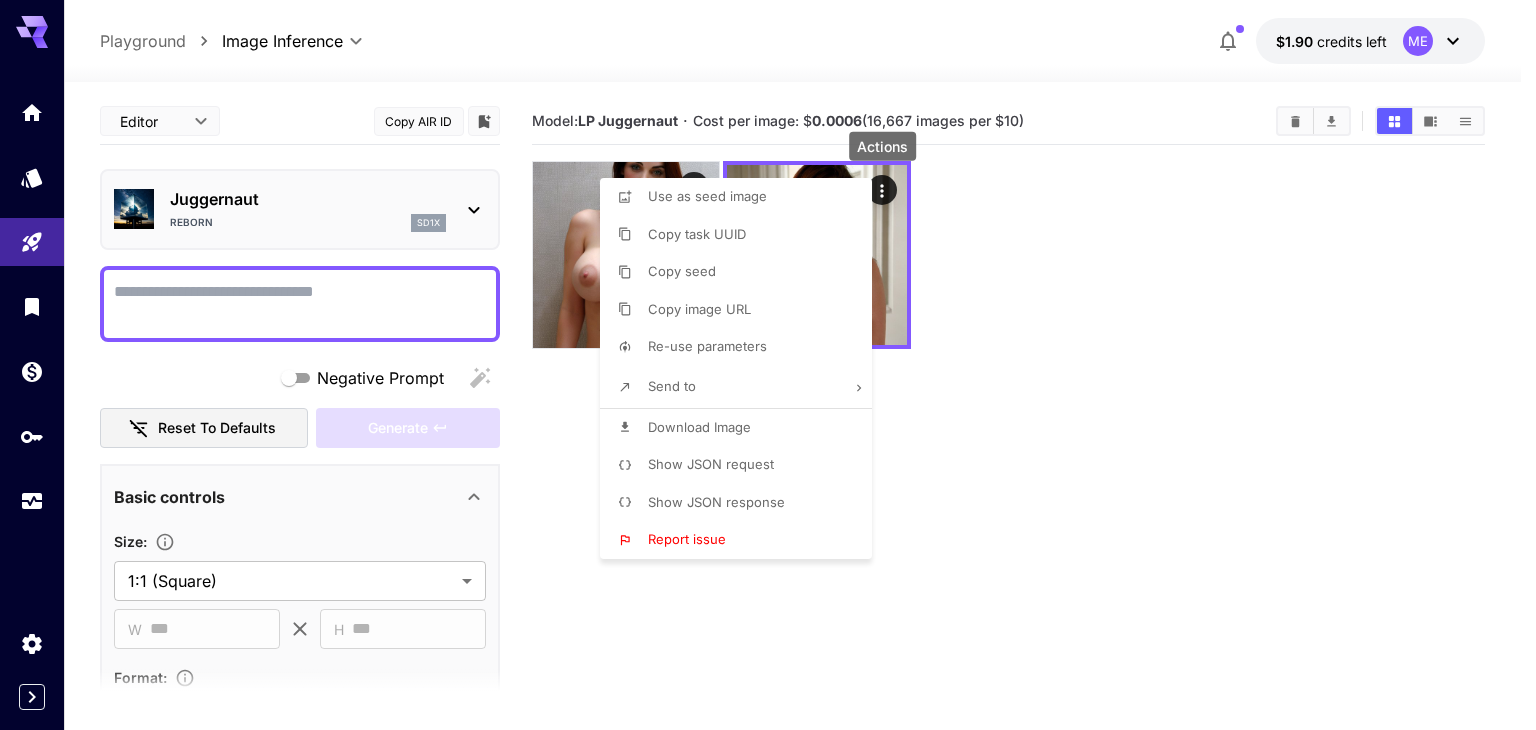 click at bounding box center [768, 365] 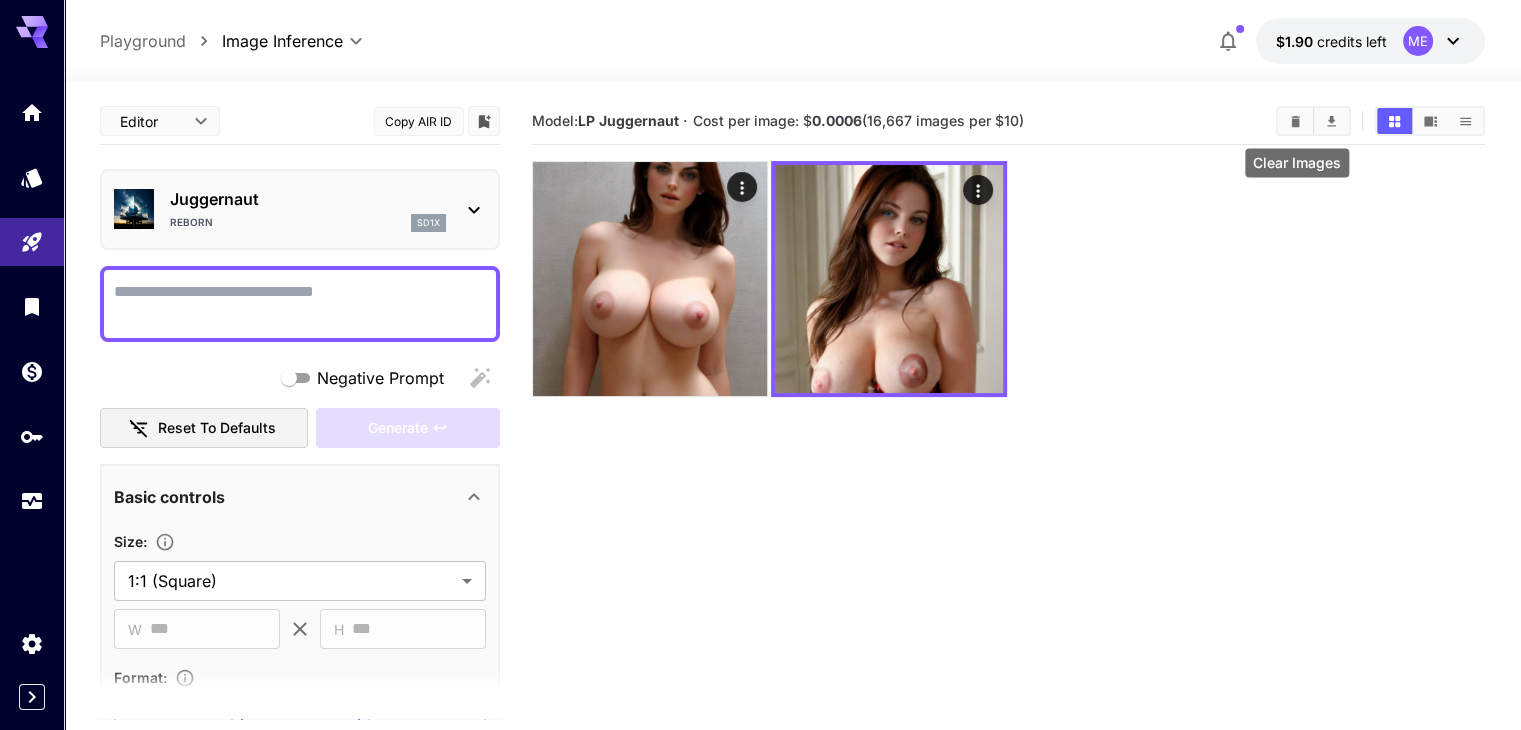 click 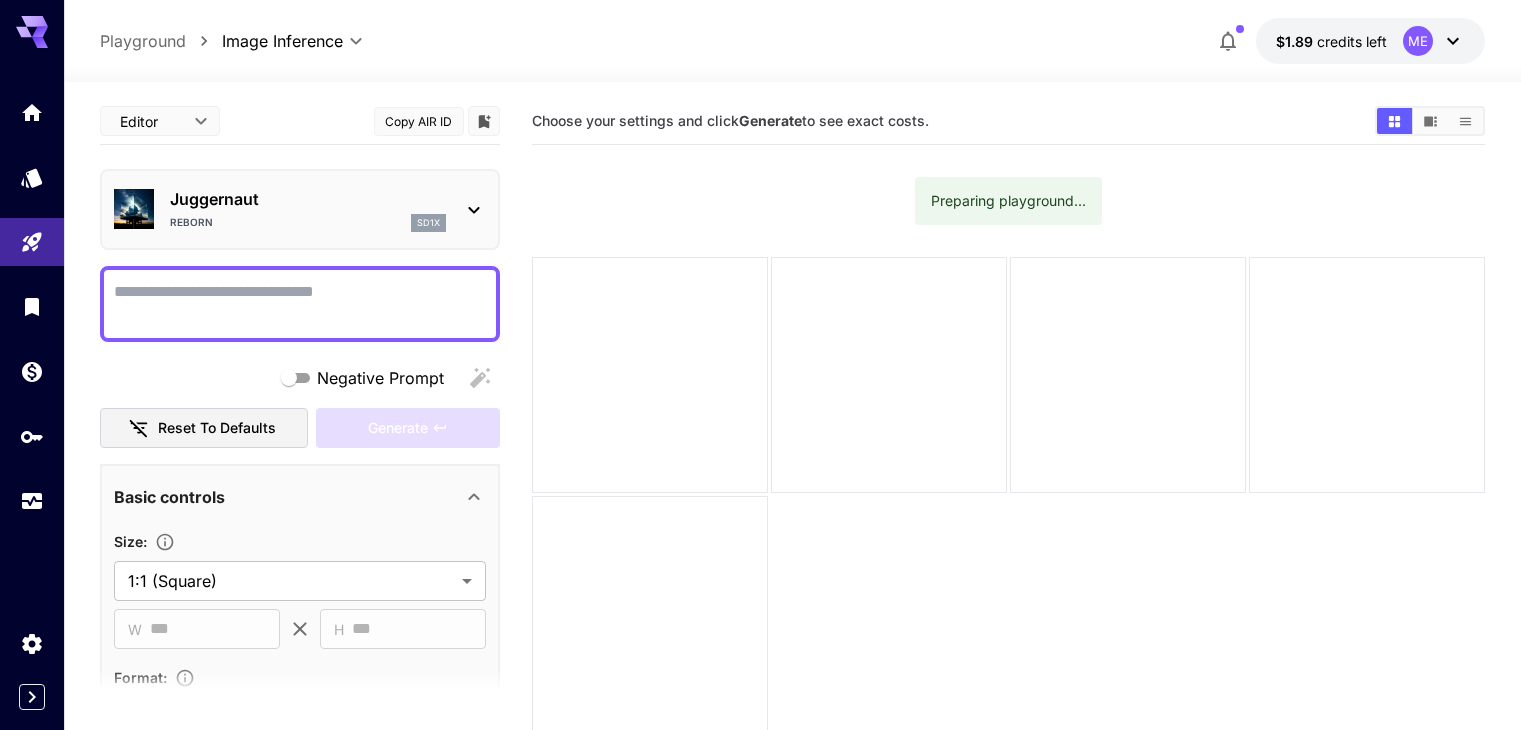 scroll, scrollTop: 0, scrollLeft: 0, axis: both 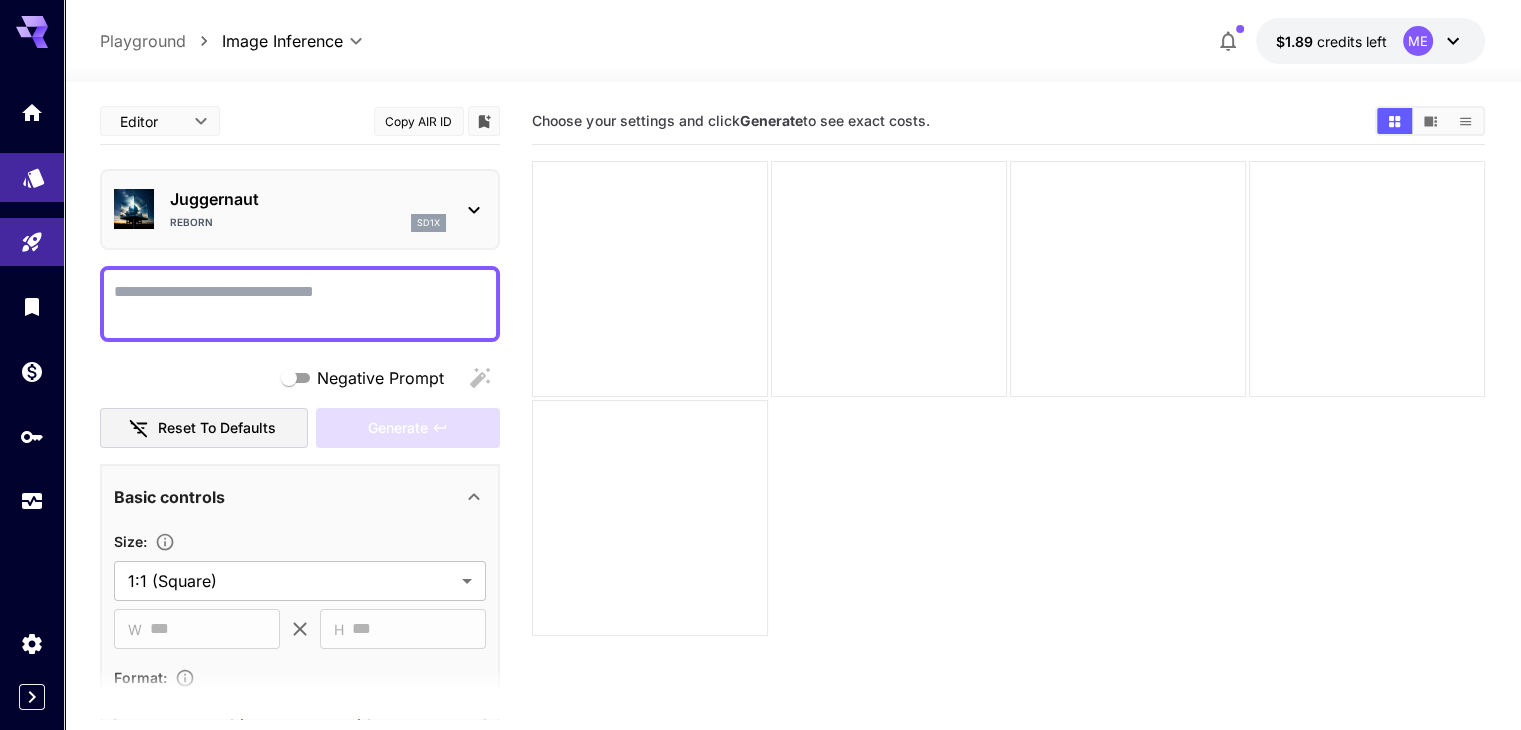 click 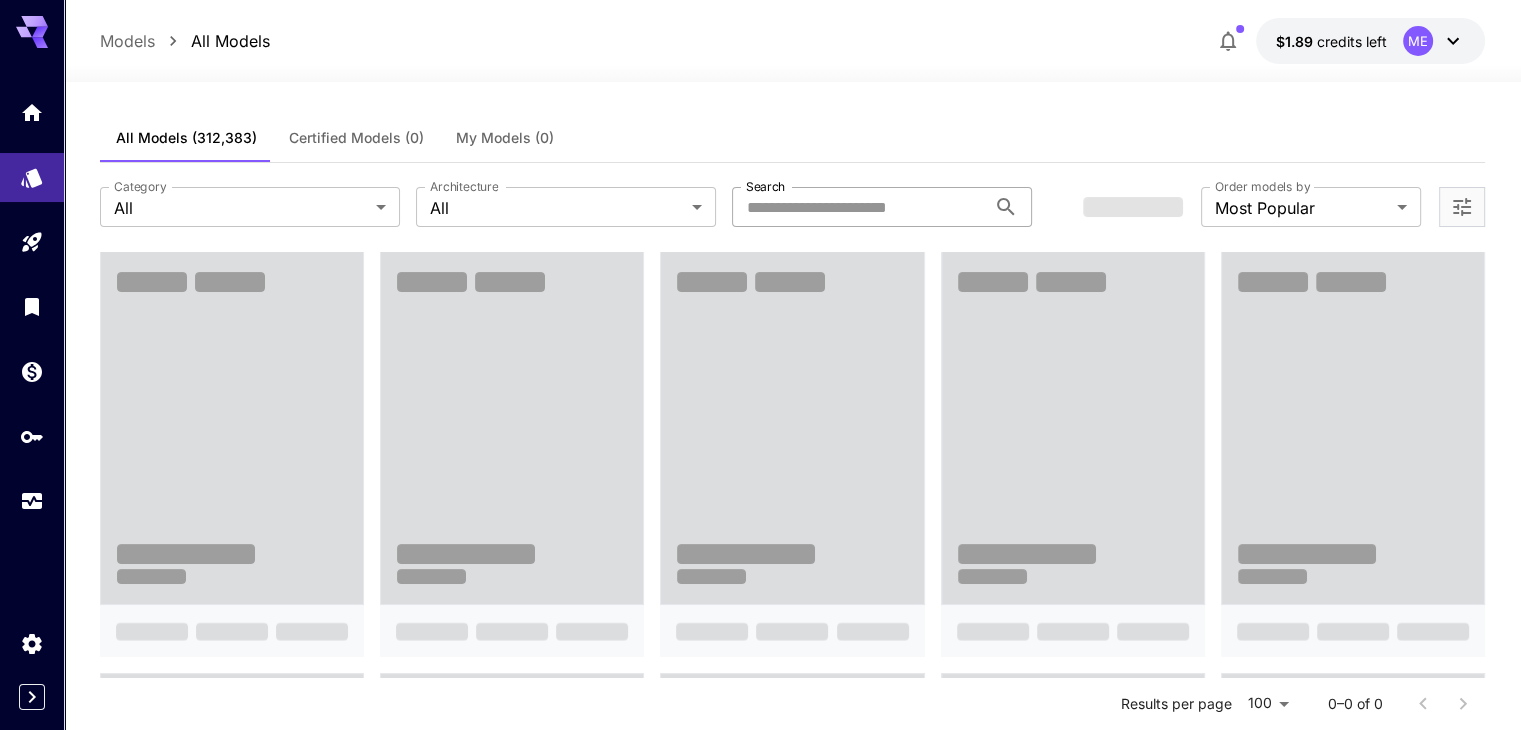 drag, startPoint x: 775, startPoint y: 209, endPoint x: 792, endPoint y: 209, distance: 17 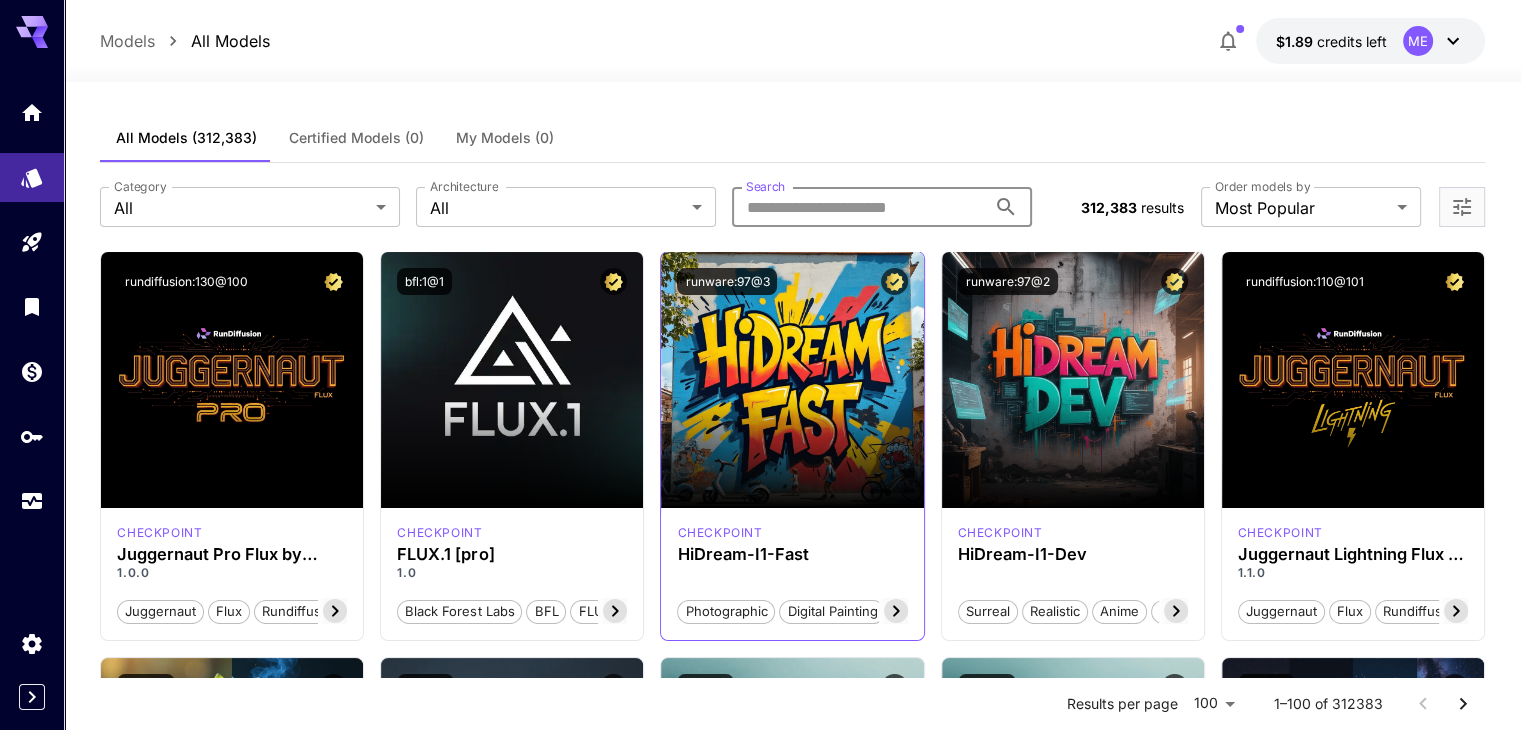 type on "*********" 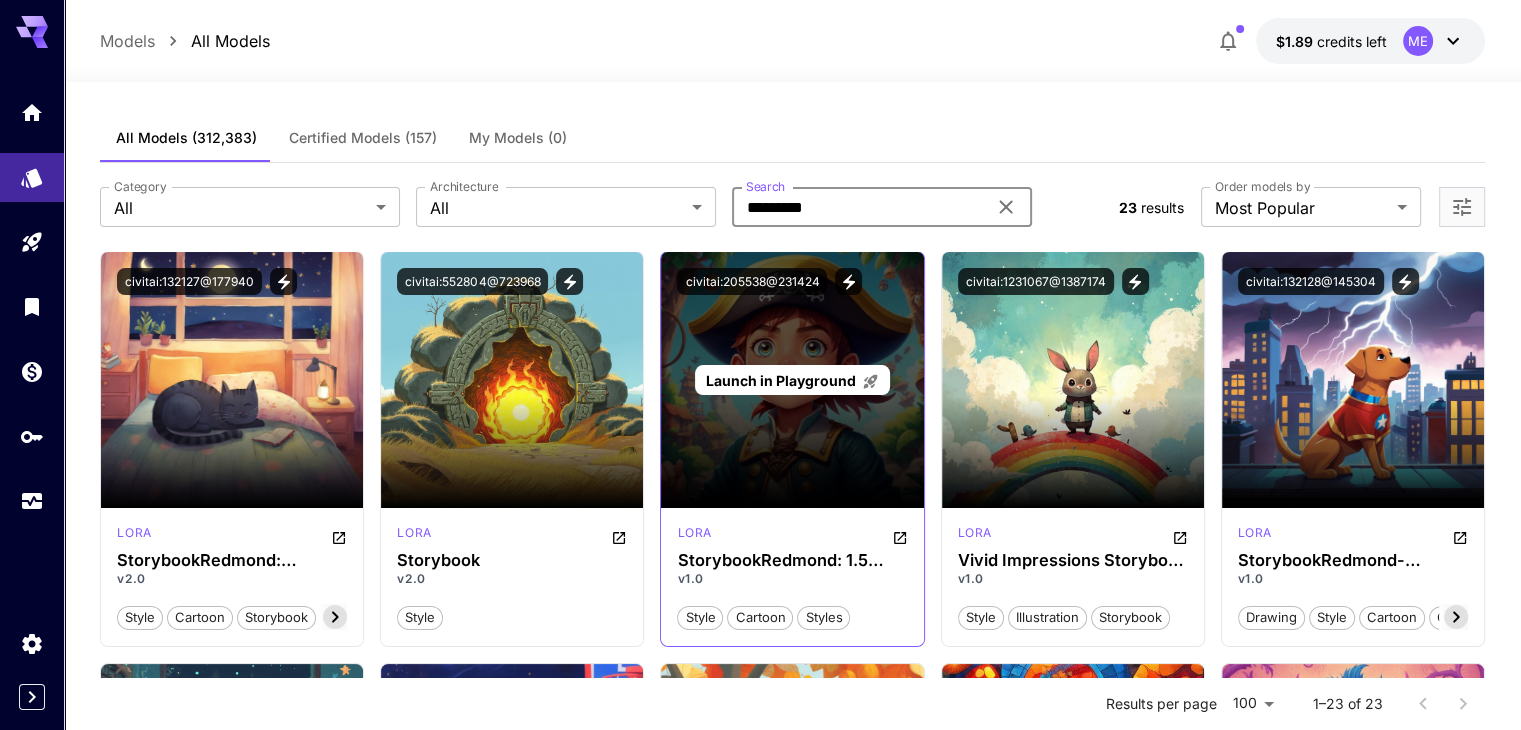 click on "Launch in Playground" at bounding box center (781, 380) 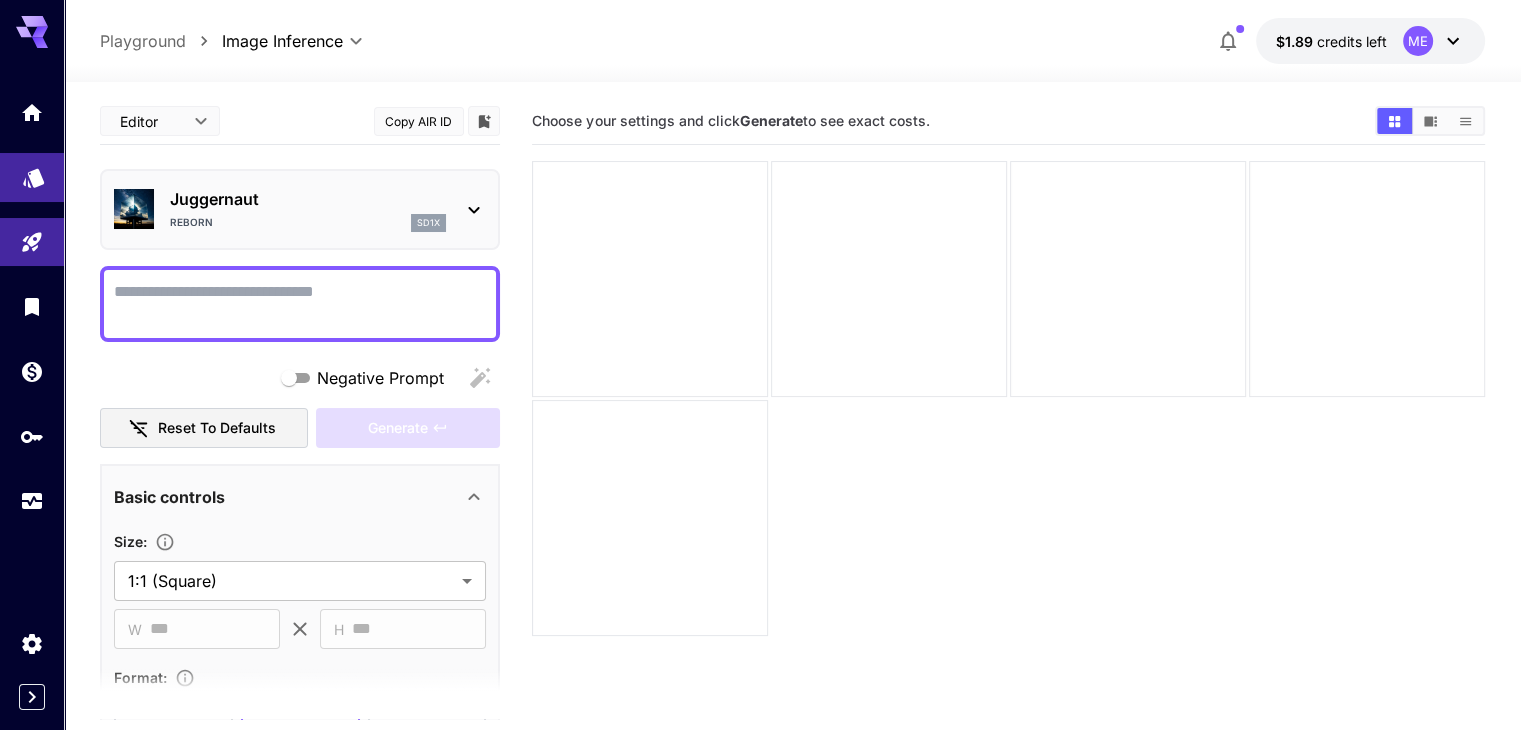 click 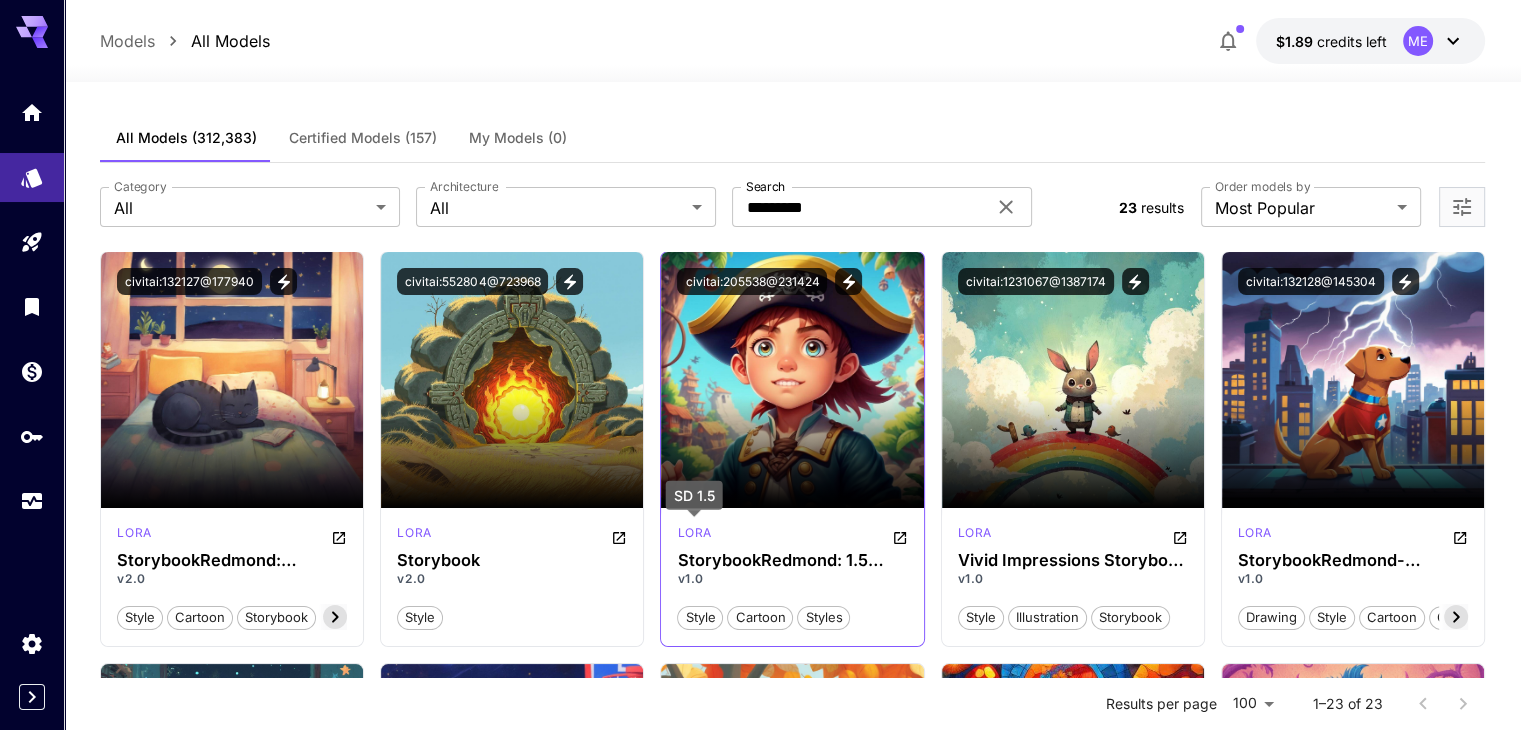 drag, startPoint x: 748, startPoint y: 527, endPoint x: 781, endPoint y: 526, distance: 33.01515 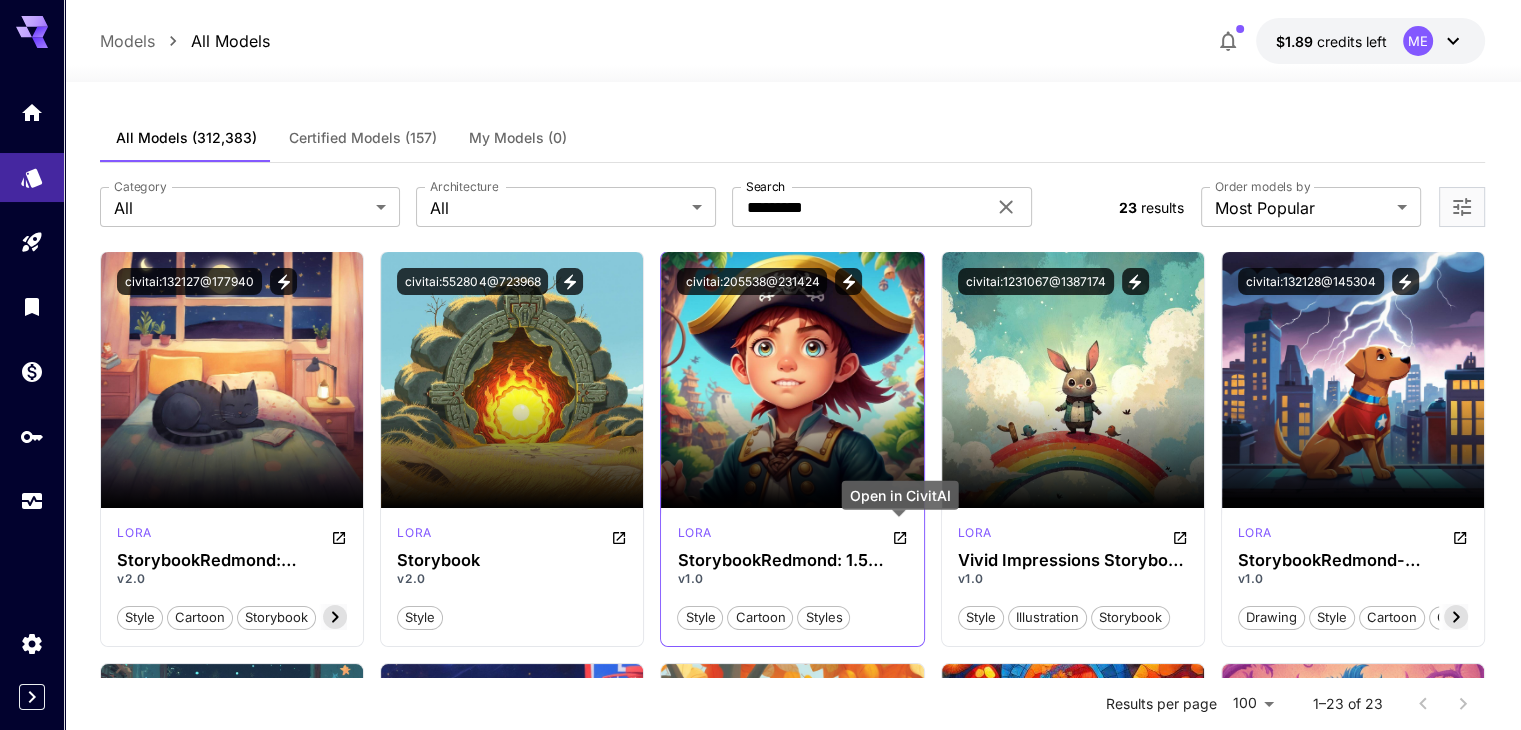 click 